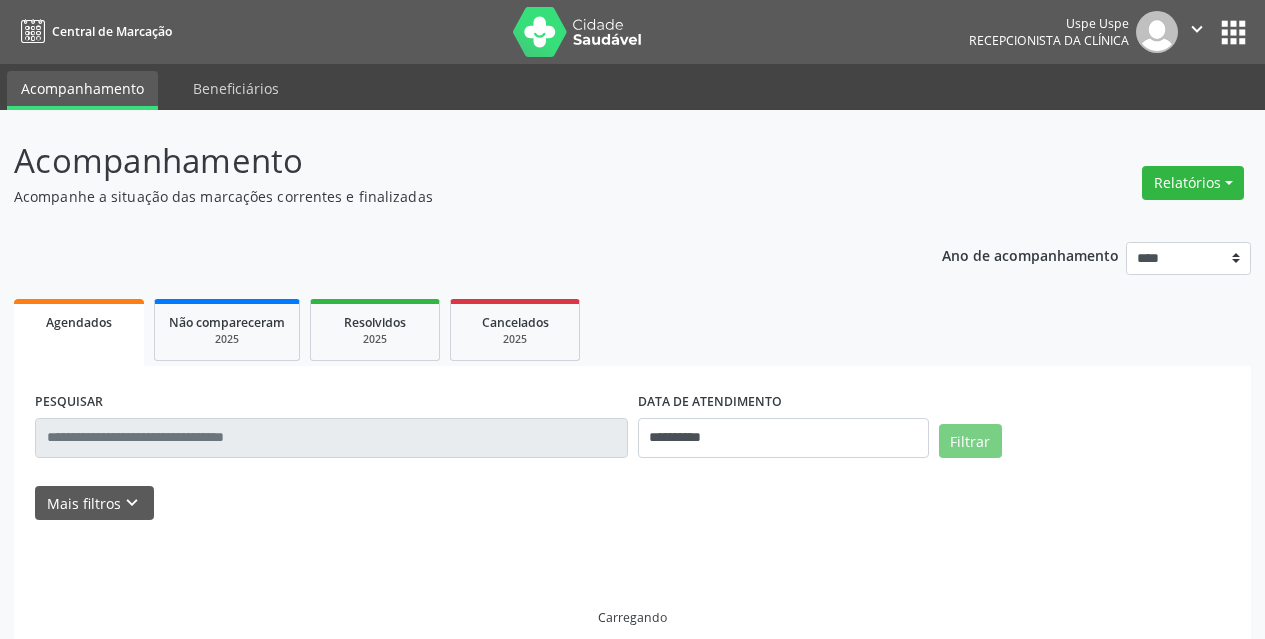 scroll, scrollTop: 0, scrollLeft: 0, axis: both 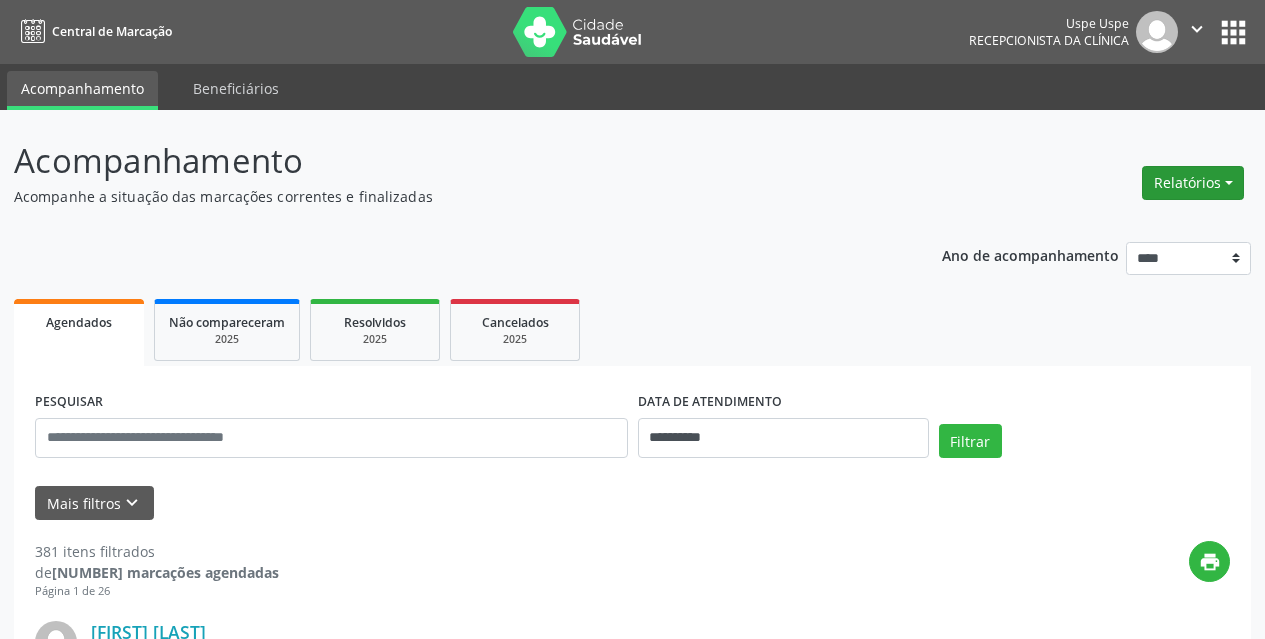 click on "Relatórios" at bounding box center (1193, 183) 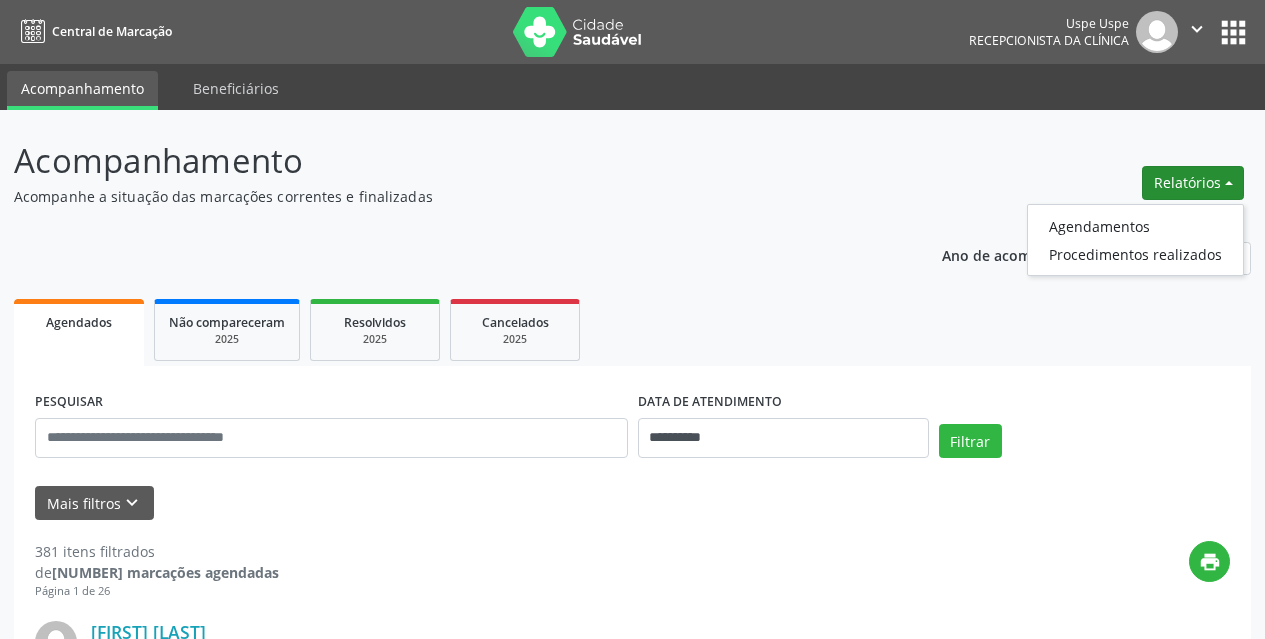 click on "Relatórios" at bounding box center [1193, 183] 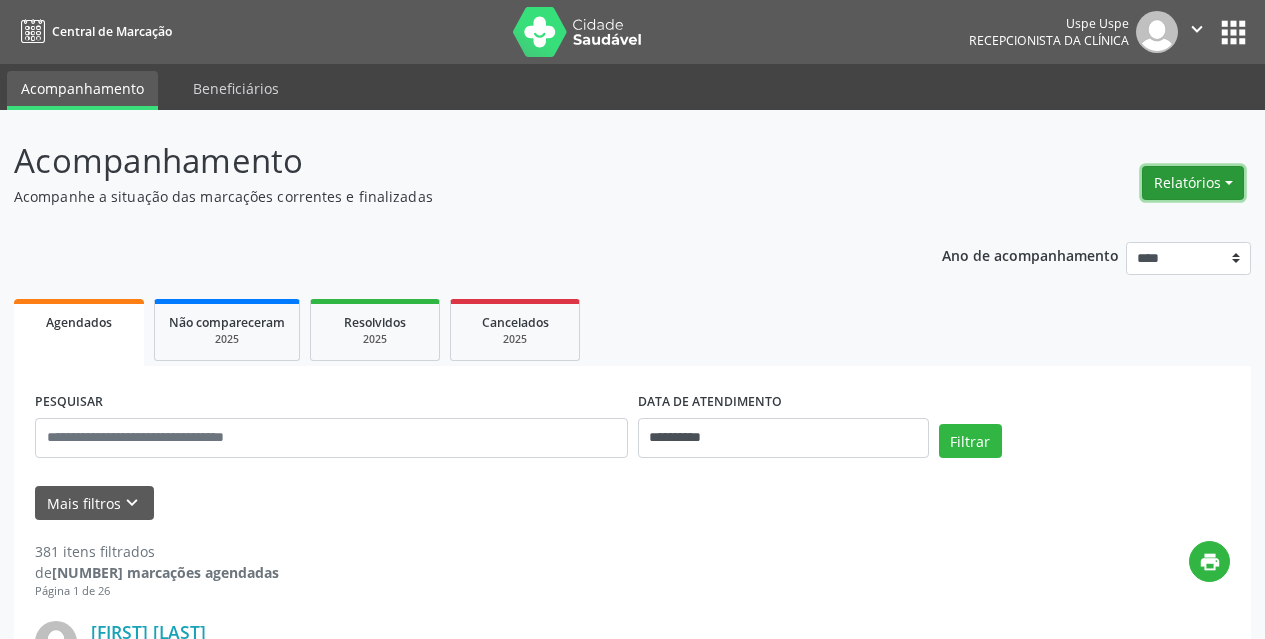 click on "" at bounding box center (1197, 29) 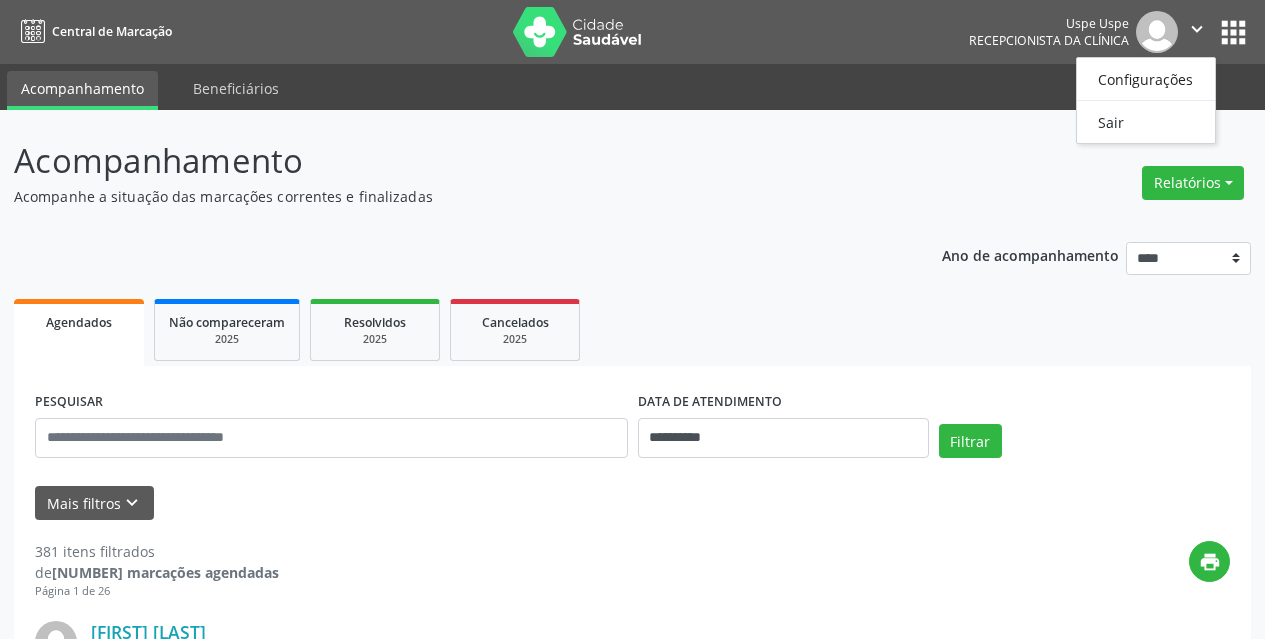 click on "" at bounding box center (1197, 29) 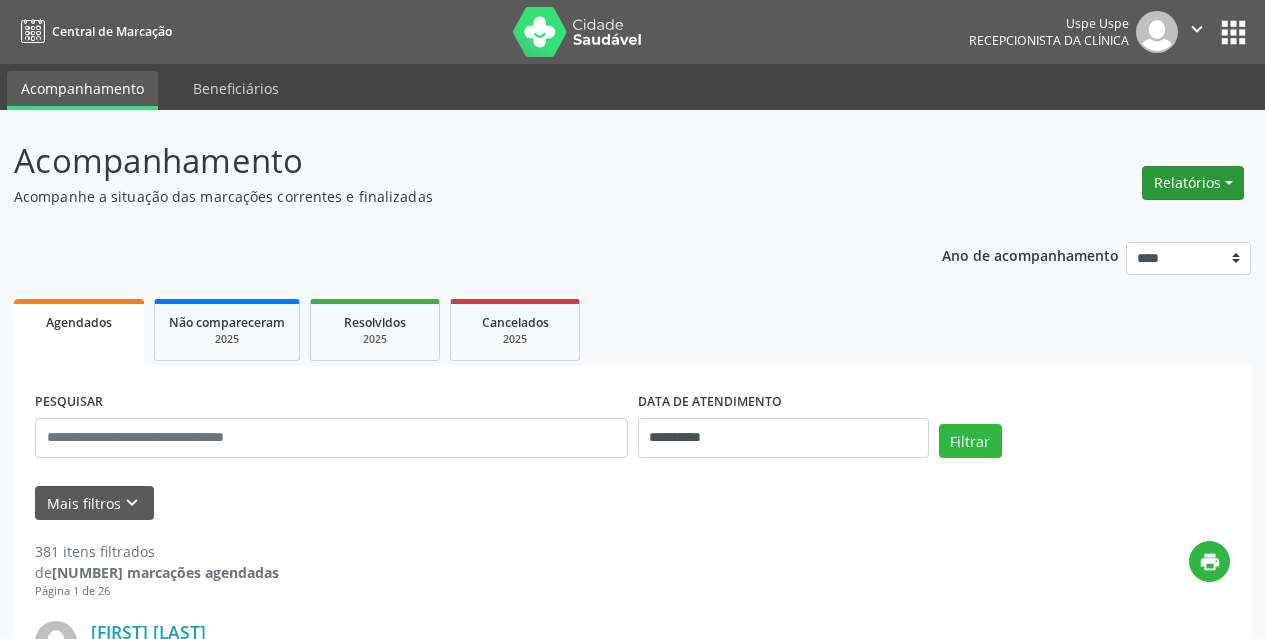 click on "Relatórios" at bounding box center (1193, 183) 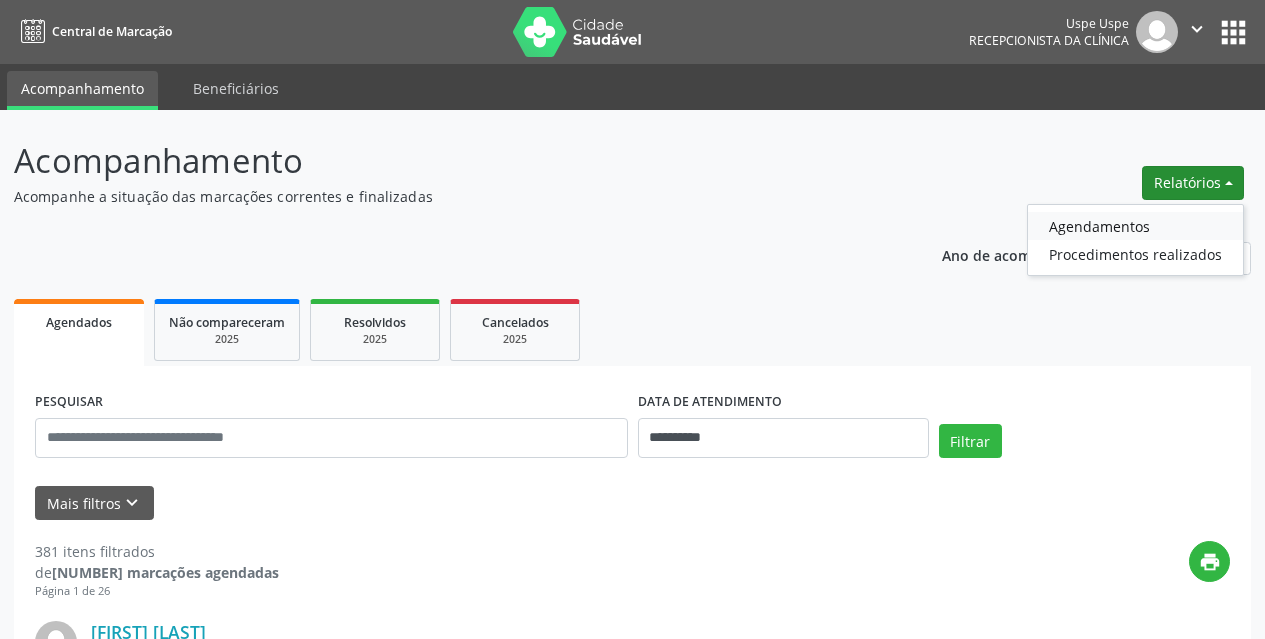 click on "Agendamentos" at bounding box center [1135, 226] 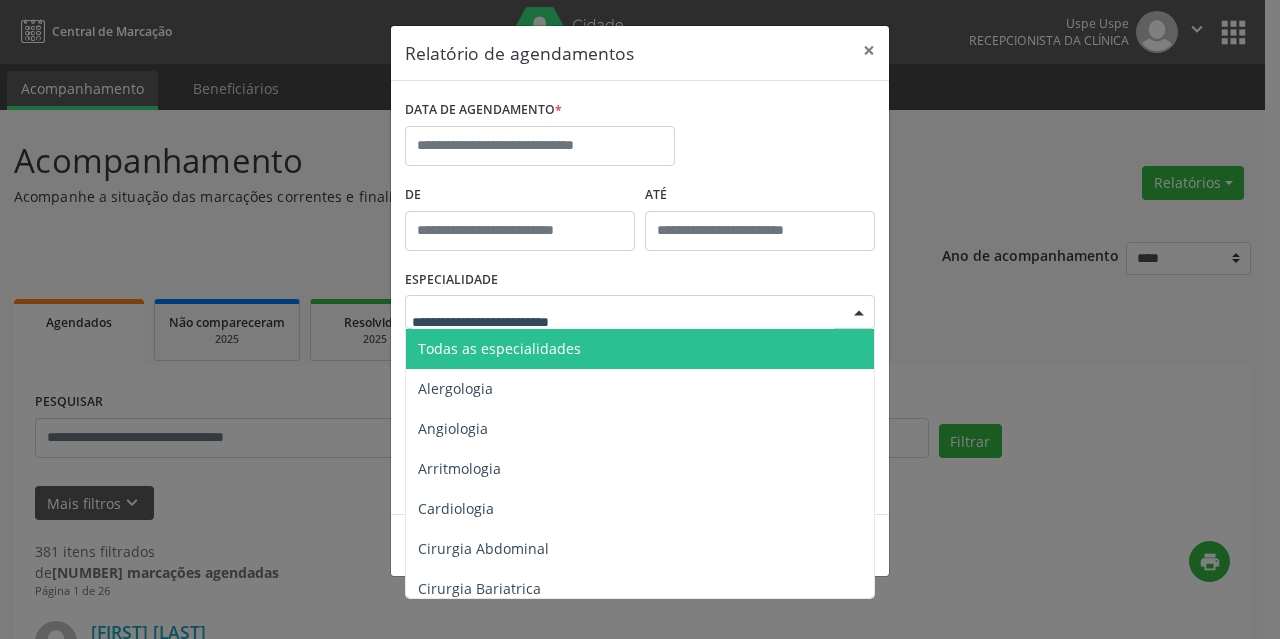 click at bounding box center (640, 312) 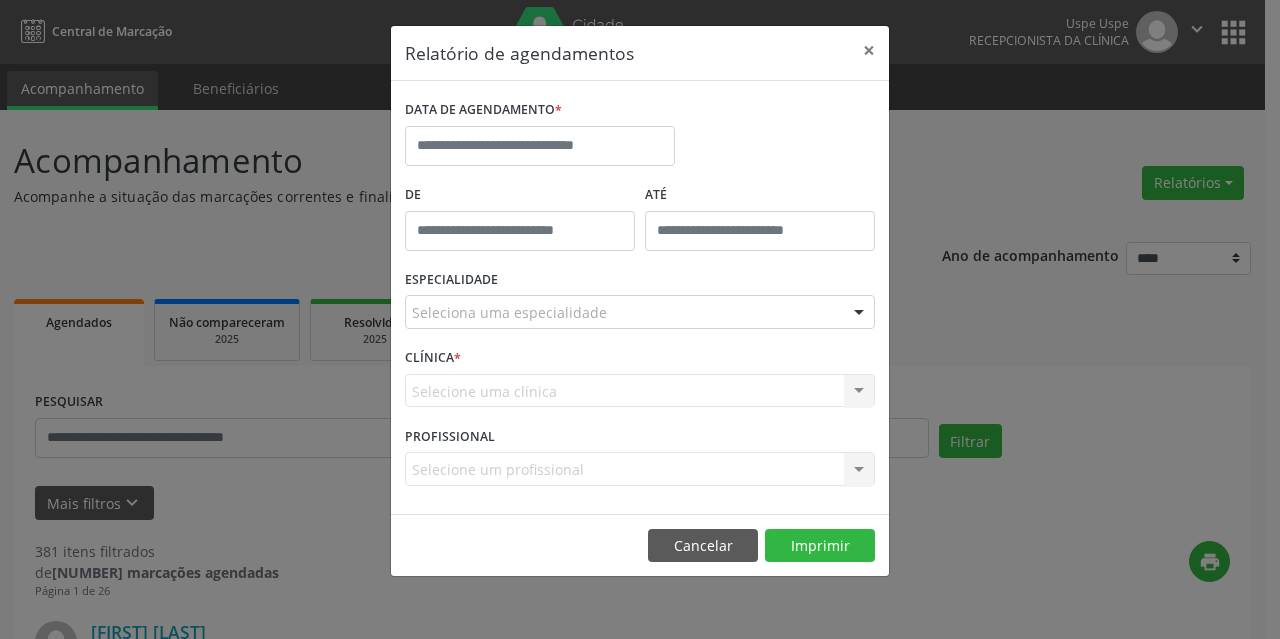click on "De" at bounding box center [520, 195] 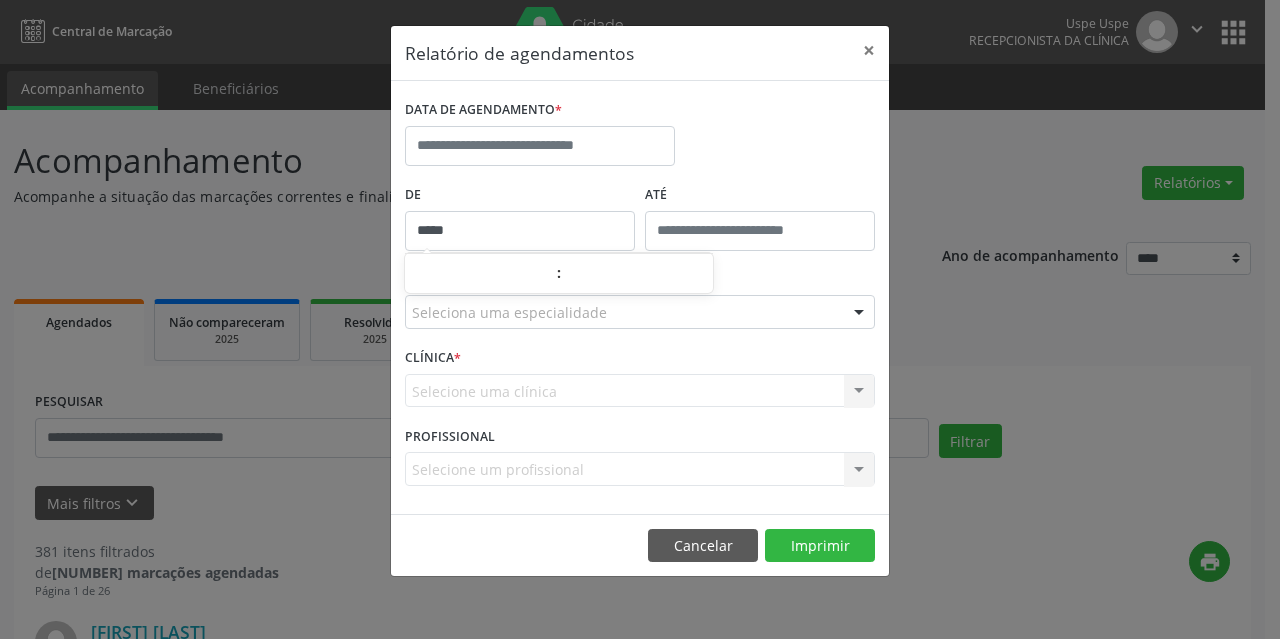 click on "*****" at bounding box center [520, 231] 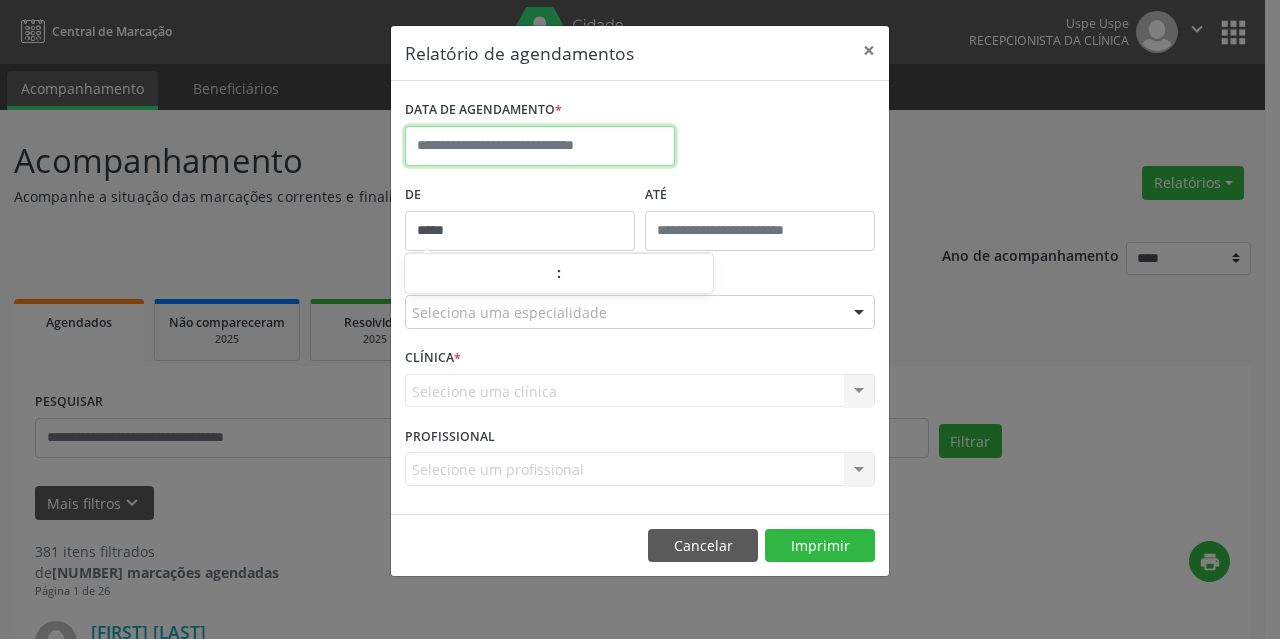 click at bounding box center [540, 146] 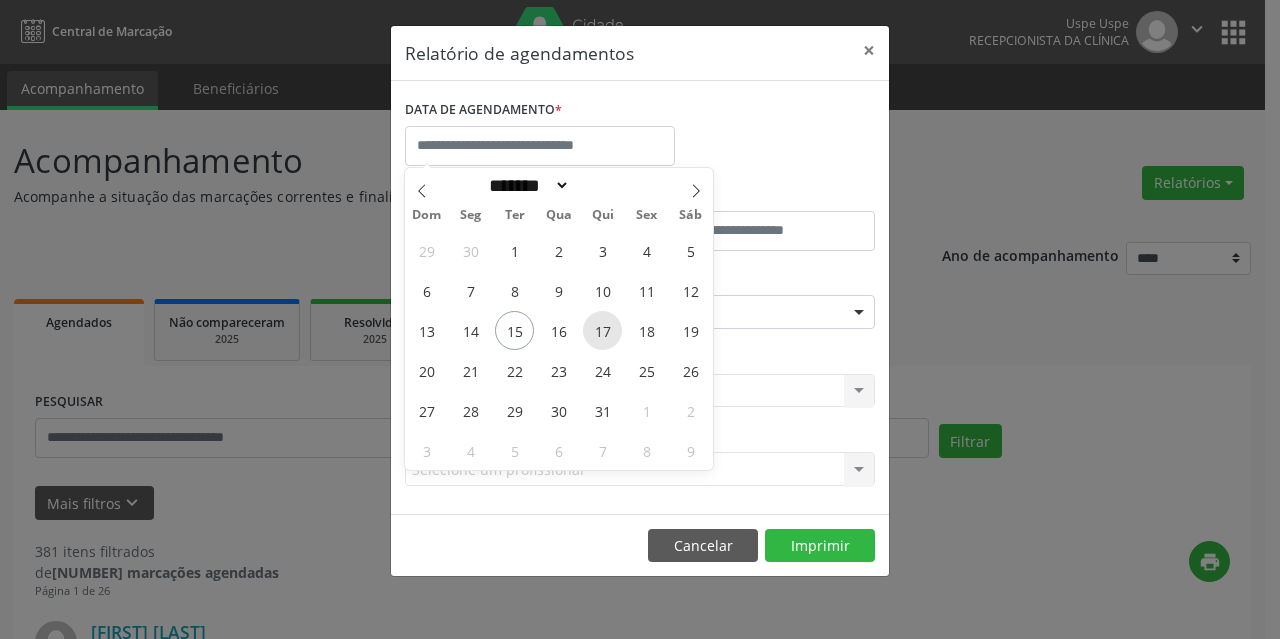 click on "17" at bounding box center [602, 330] 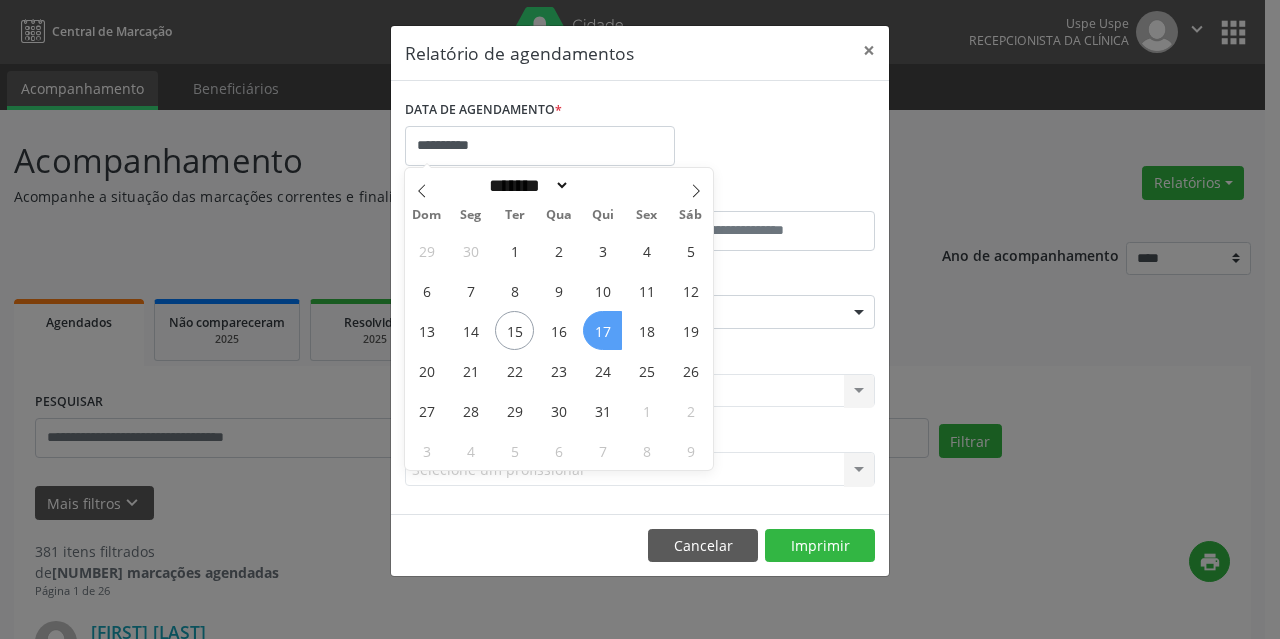 click on "17" at bounding box center (602, 330) 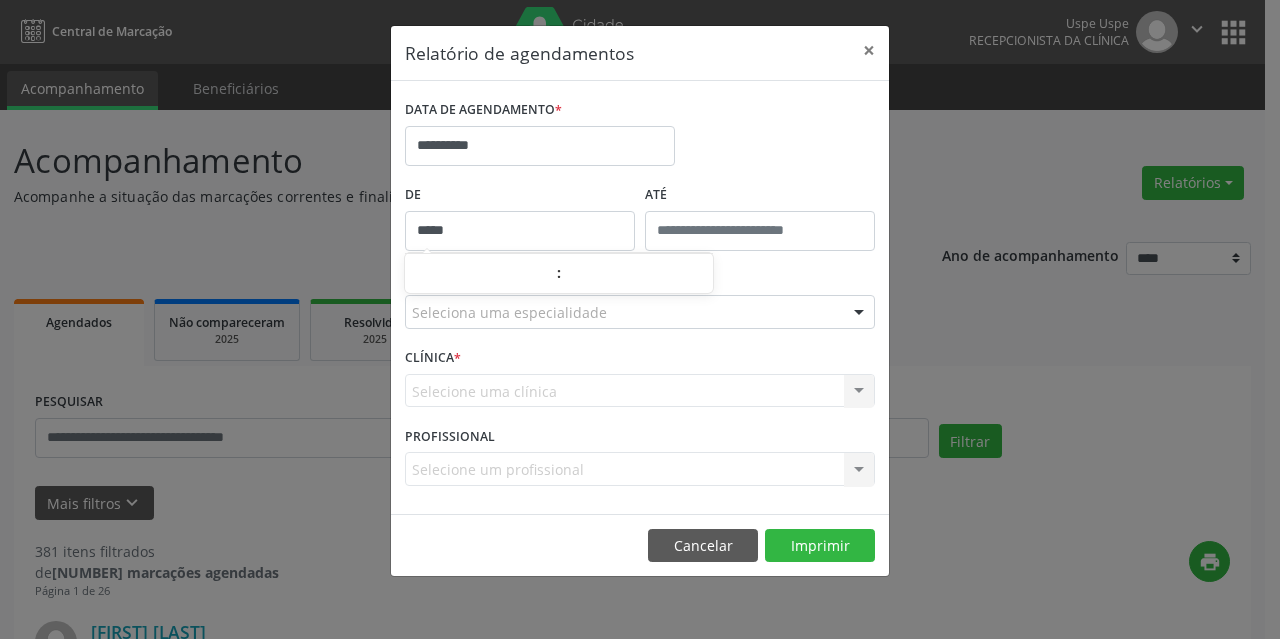 click on "*****" at bounding box center [520, 231] 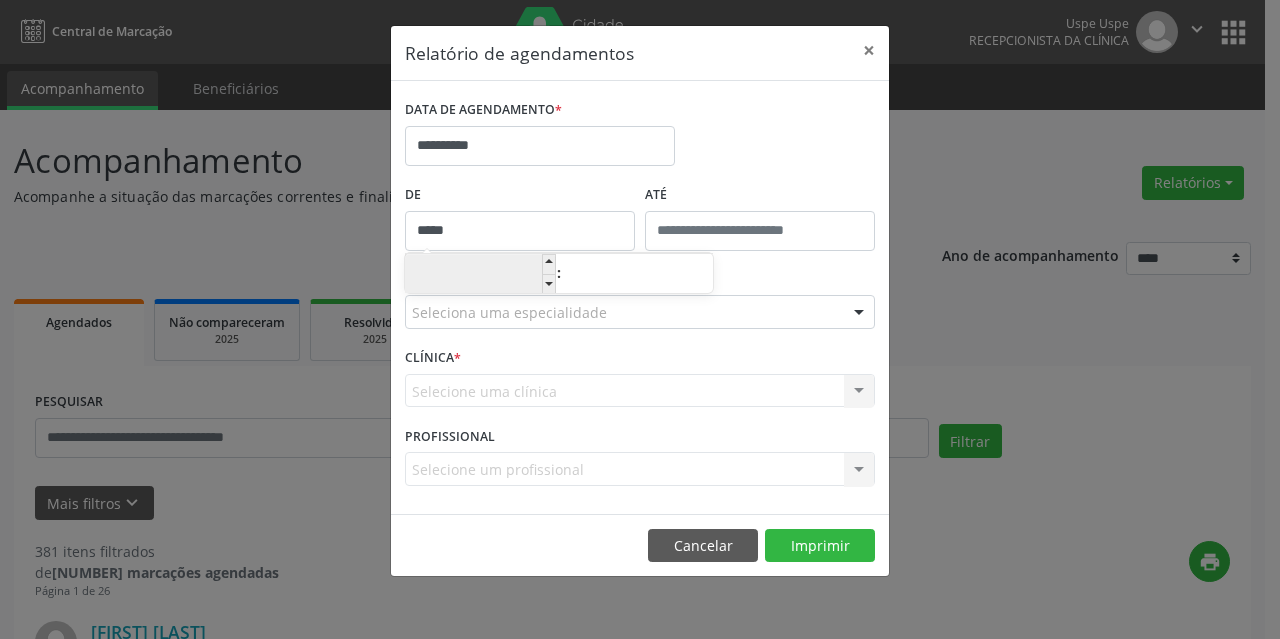 click on "**" at bounding box center (480, 275) 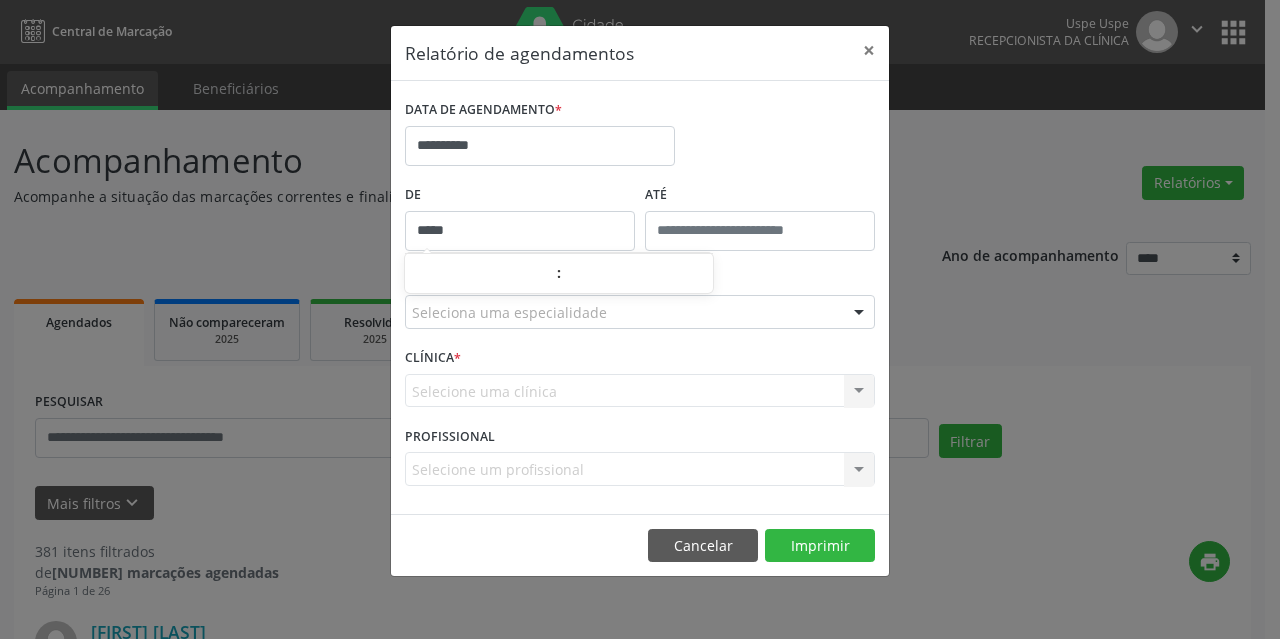 click on "*****" at bounding box center (520, 231) 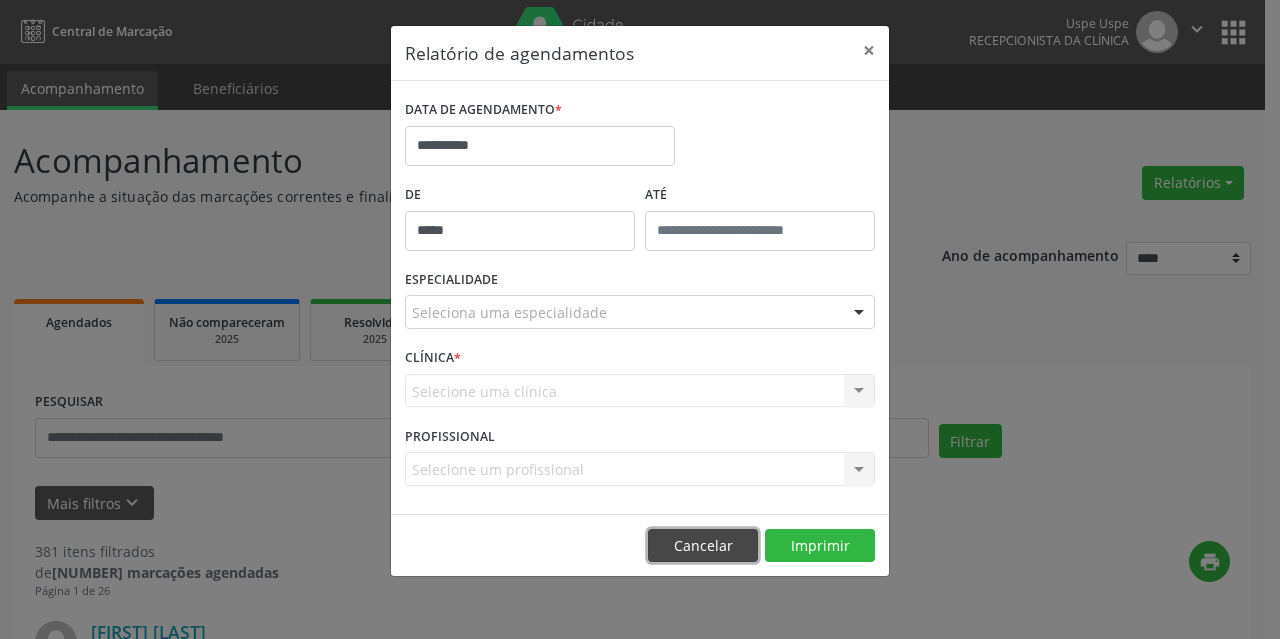 click on "Cancelar" at bounding box center (703, 546) 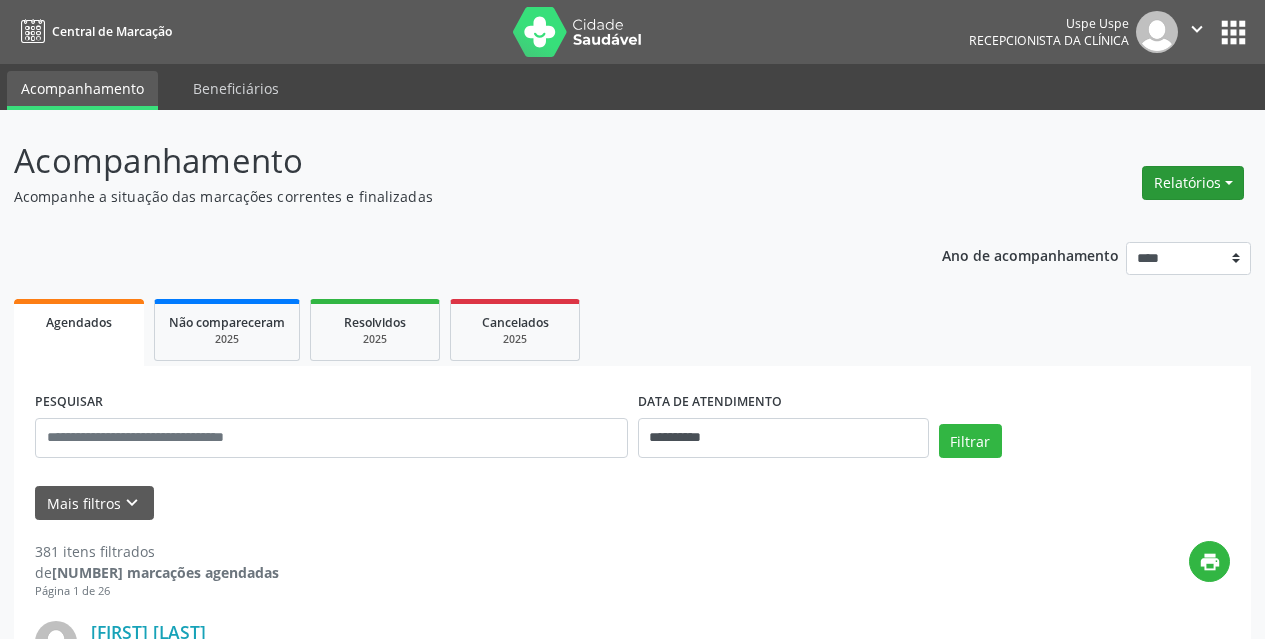 click on "Relatórios" at bounding box center [1193, 183] 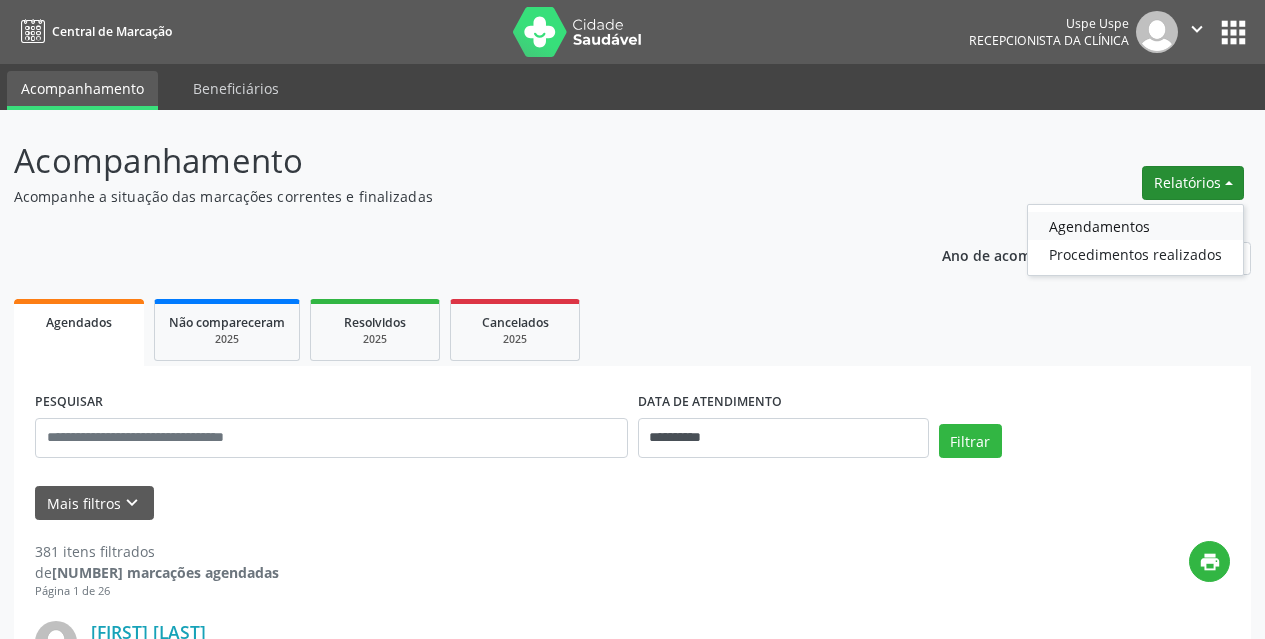 click on "Agendamentos" at bounding box center (1135, 226) 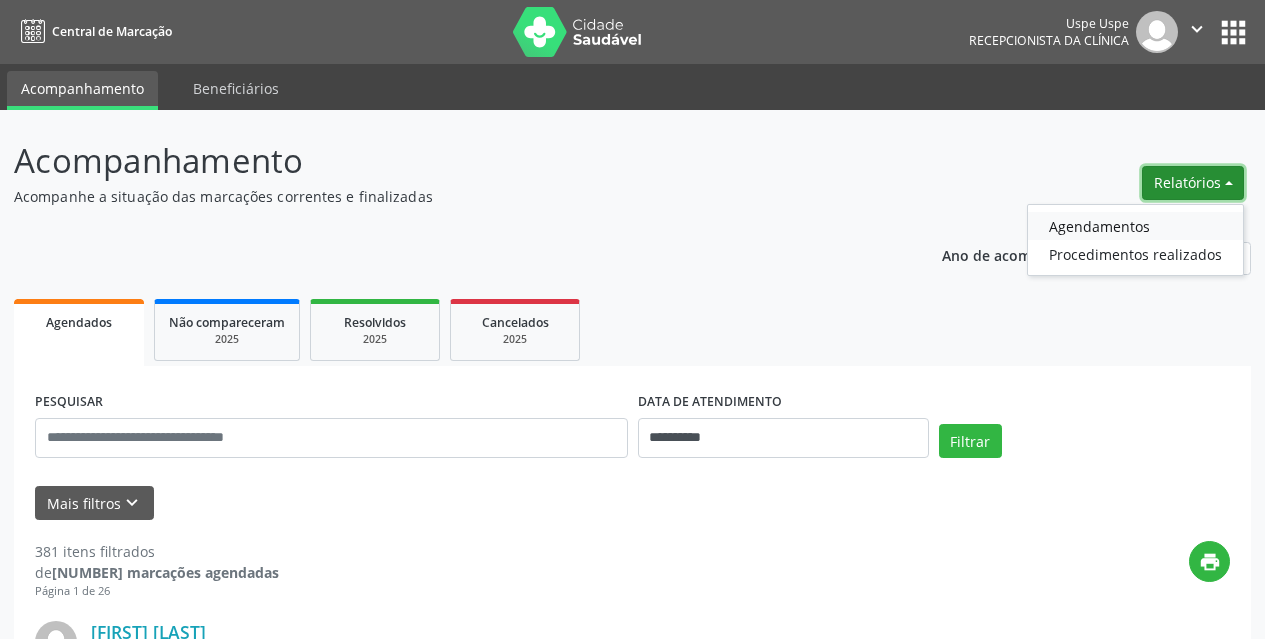 select on "*" 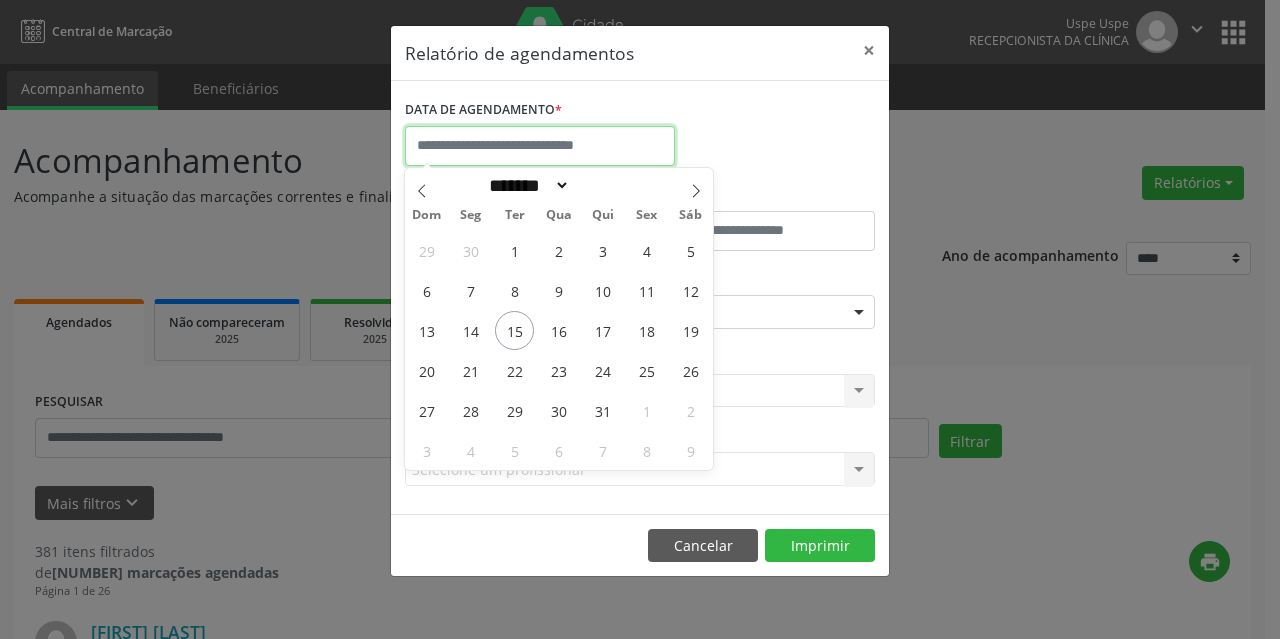 click at bounding box center (540, 146) 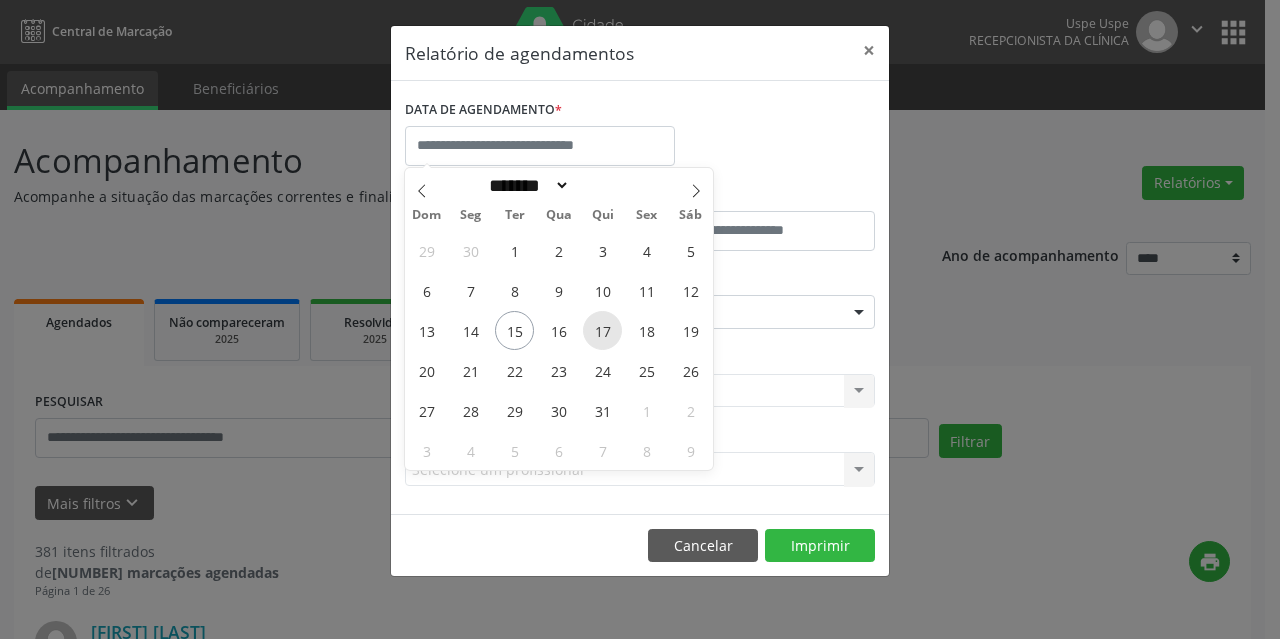 click on "17" at bounding box center [602, 330] 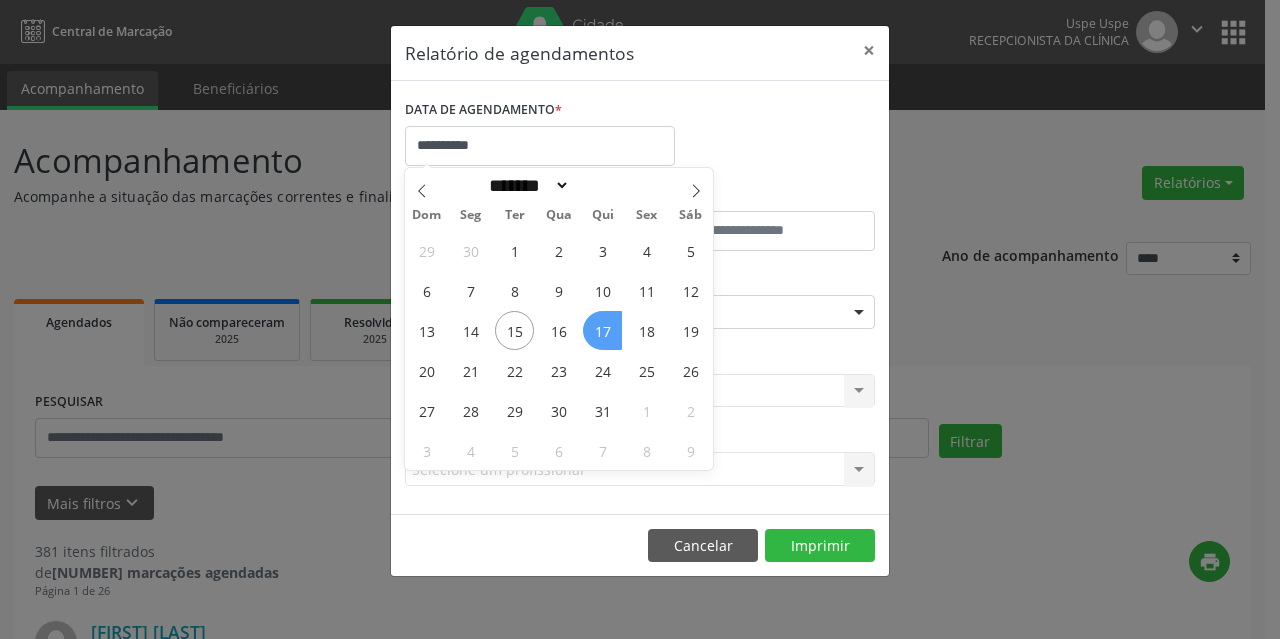 click on "17" at bounding box center (602, 330) 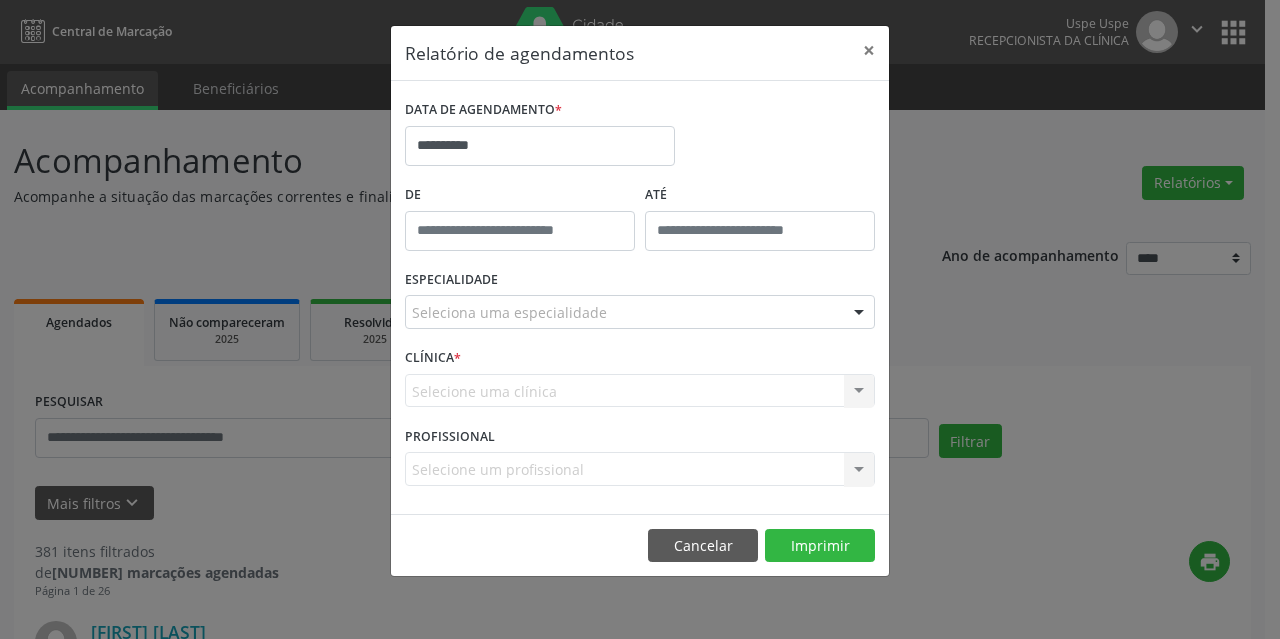 click on "Selecione uma clínica
Nenhum resultado encontrado para: "   "
Não há nenhuma opção para ser exibida." at bounding box center (640, 391) 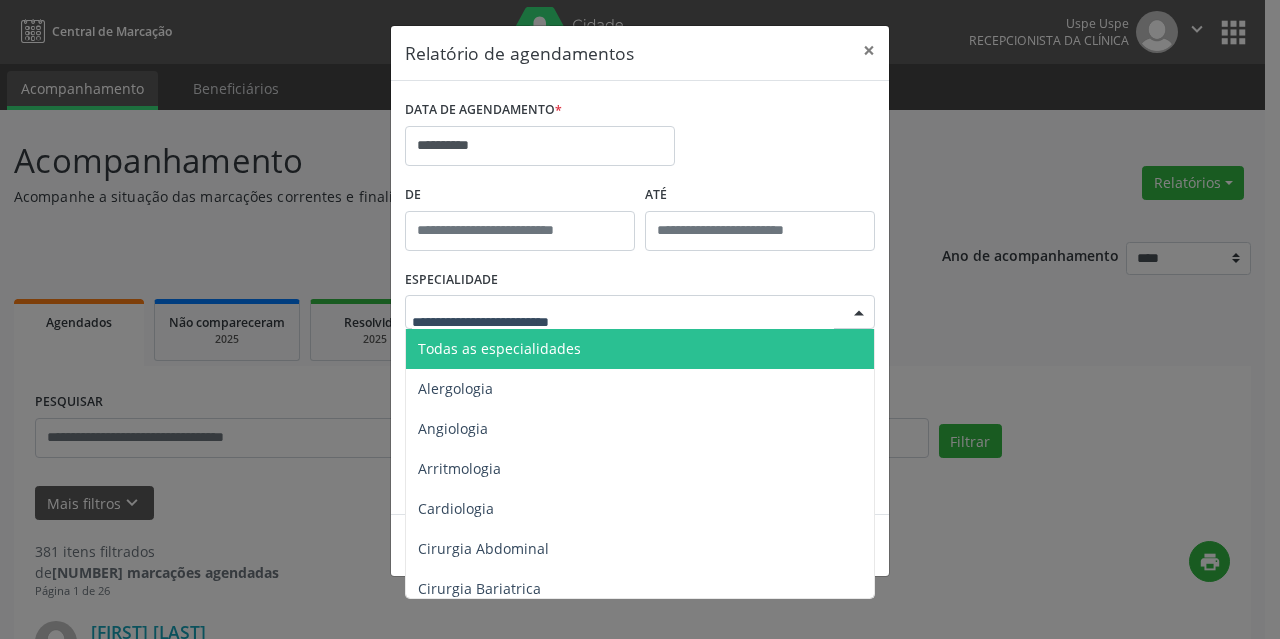 click at bounding box center [623, 322] 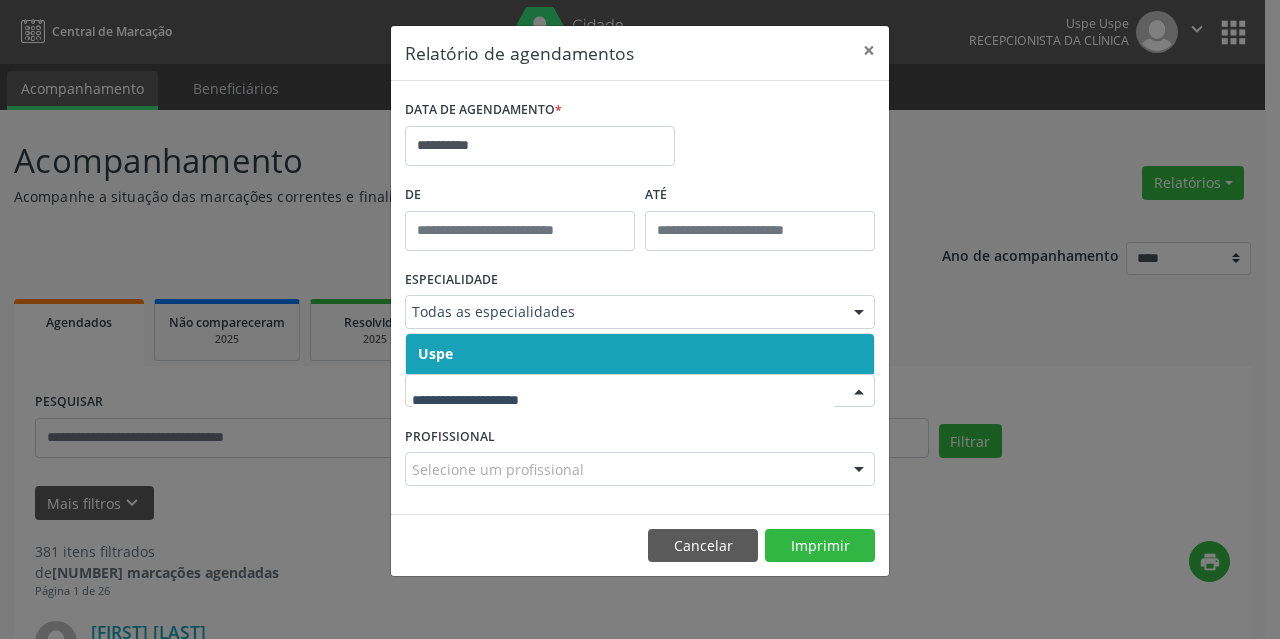 click on "Uspe" at bounding box center [640, 354] 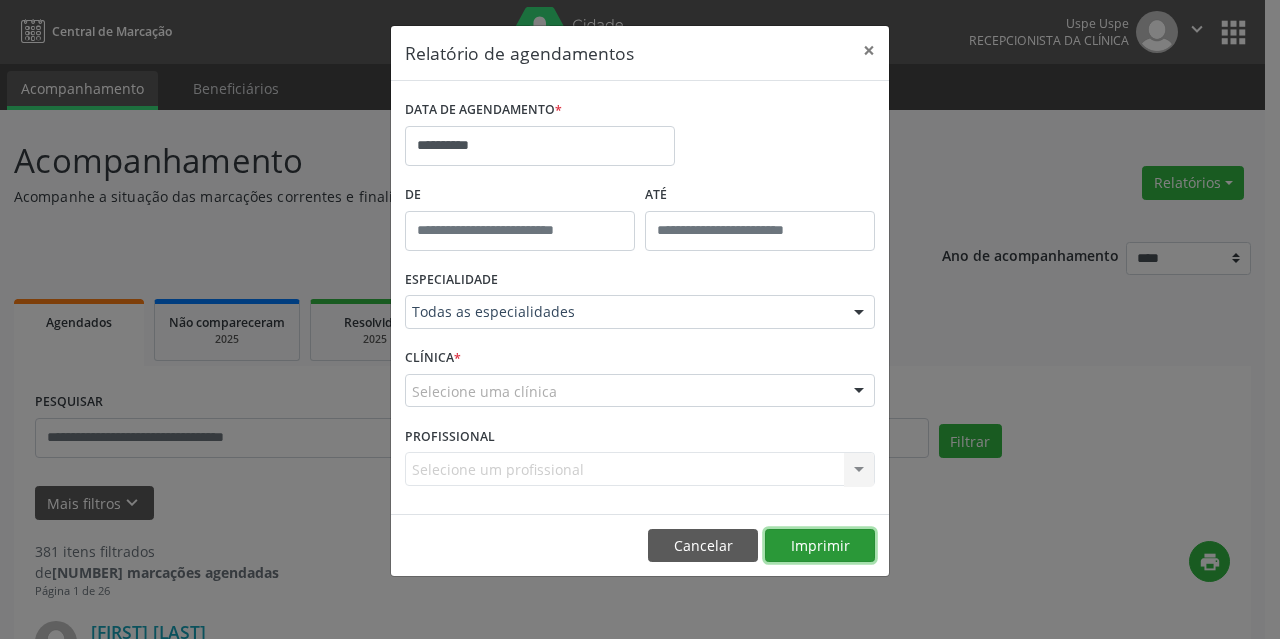 click on "Imprimir" at bounding box center (820, 546) 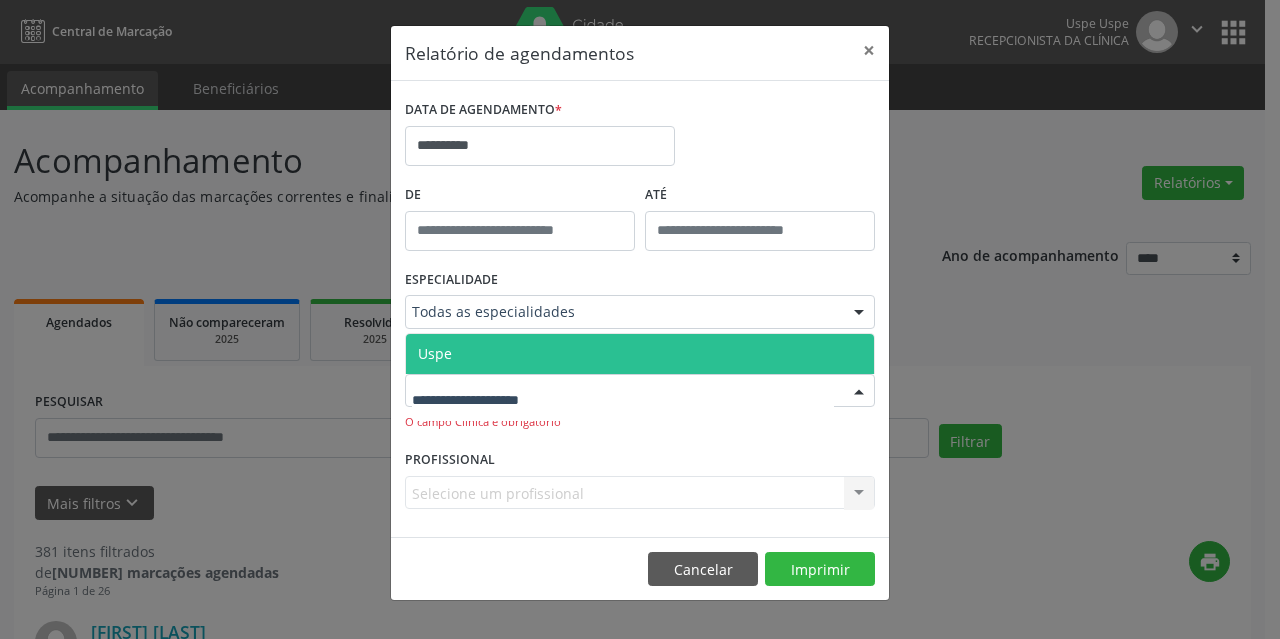 click at bounding box center [640, 391] 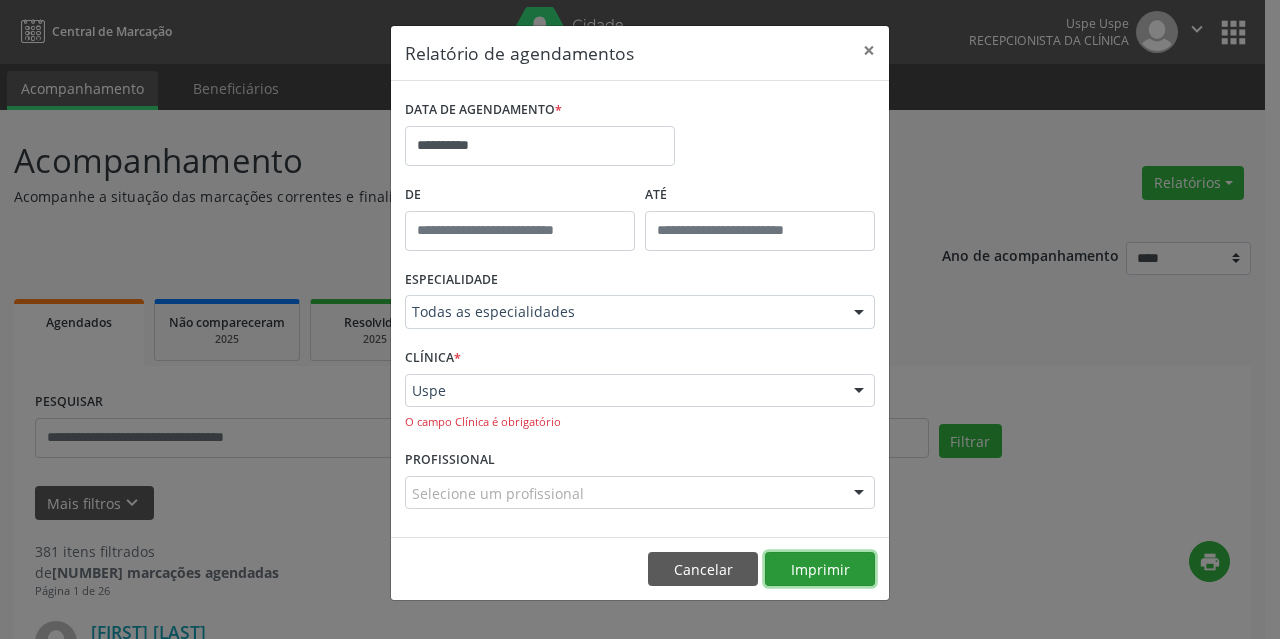 click on "Imprimir" at bounding box center (820, 569) 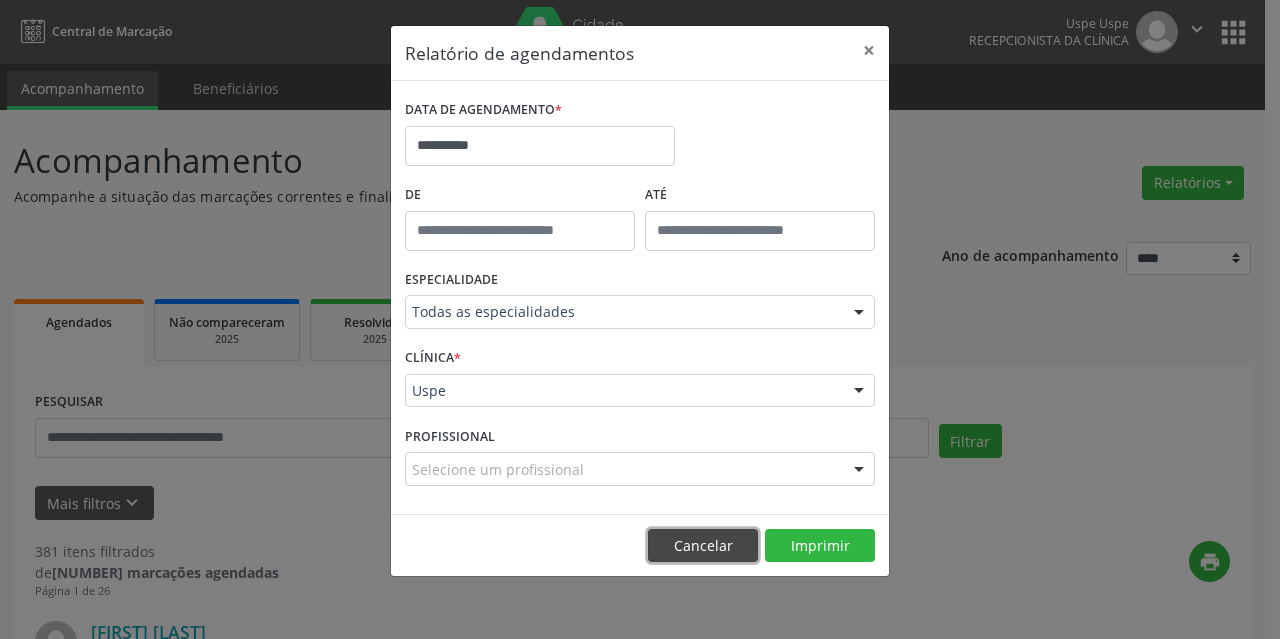 click on "Cancelar" at bounding box center (703, 546) 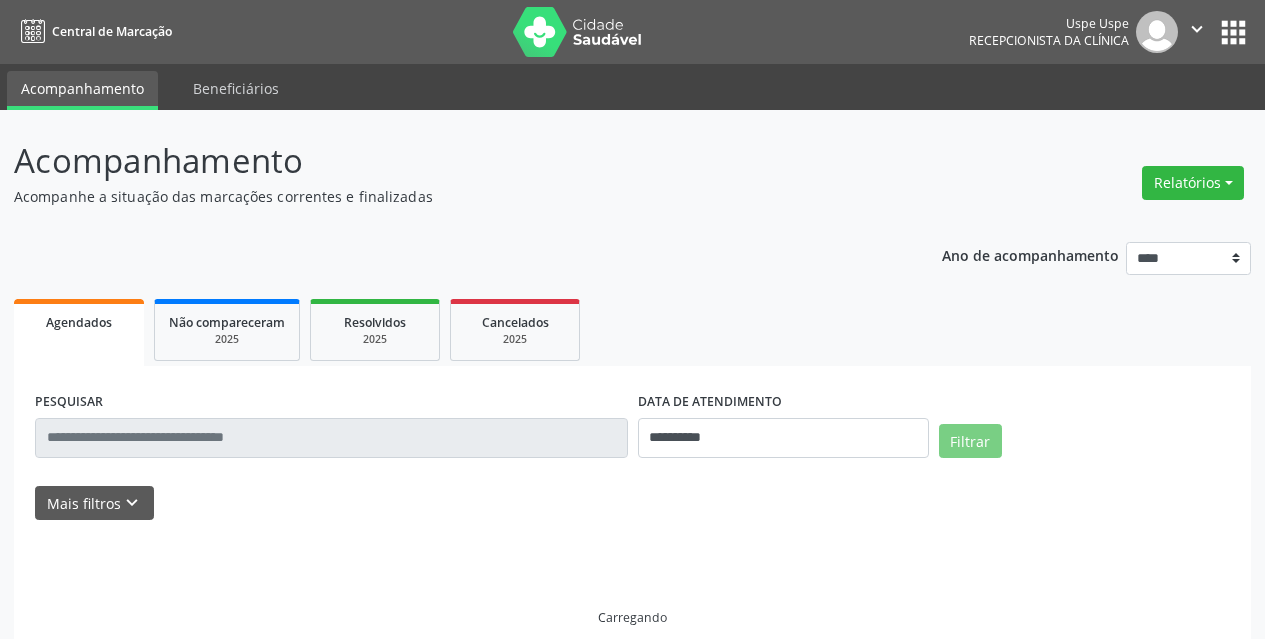 scroll, scrollTop: 0, scrollLeft: 0, axis: both 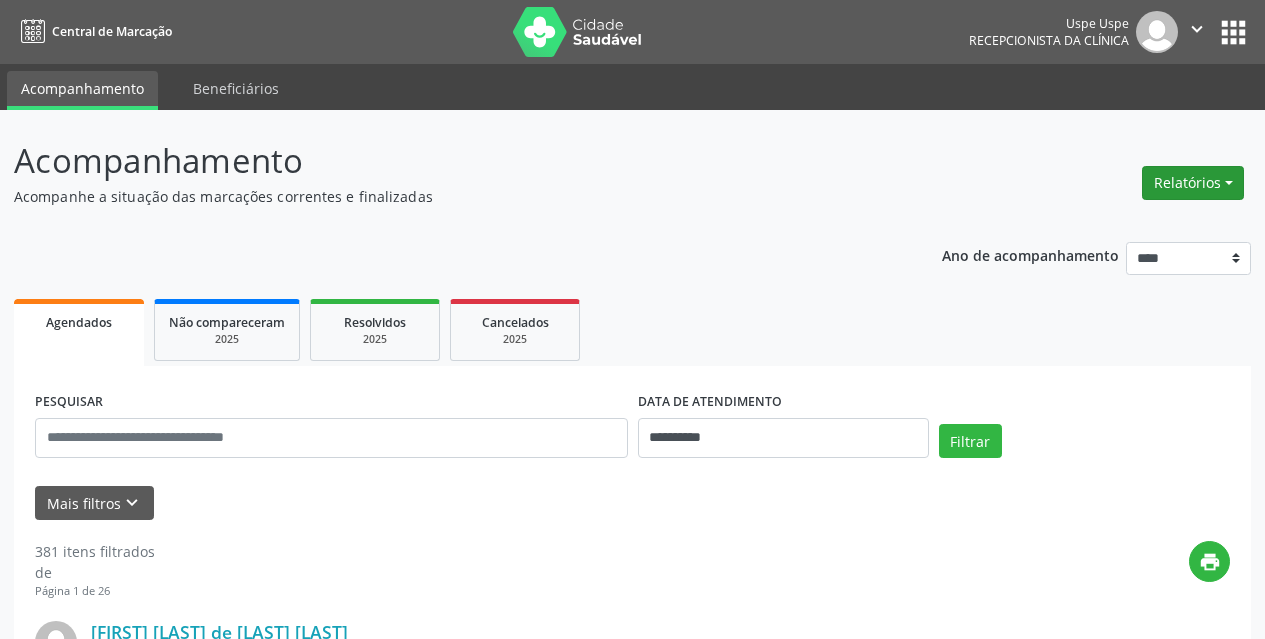 click on "Relatórios" at bounding box center [1193, 183] 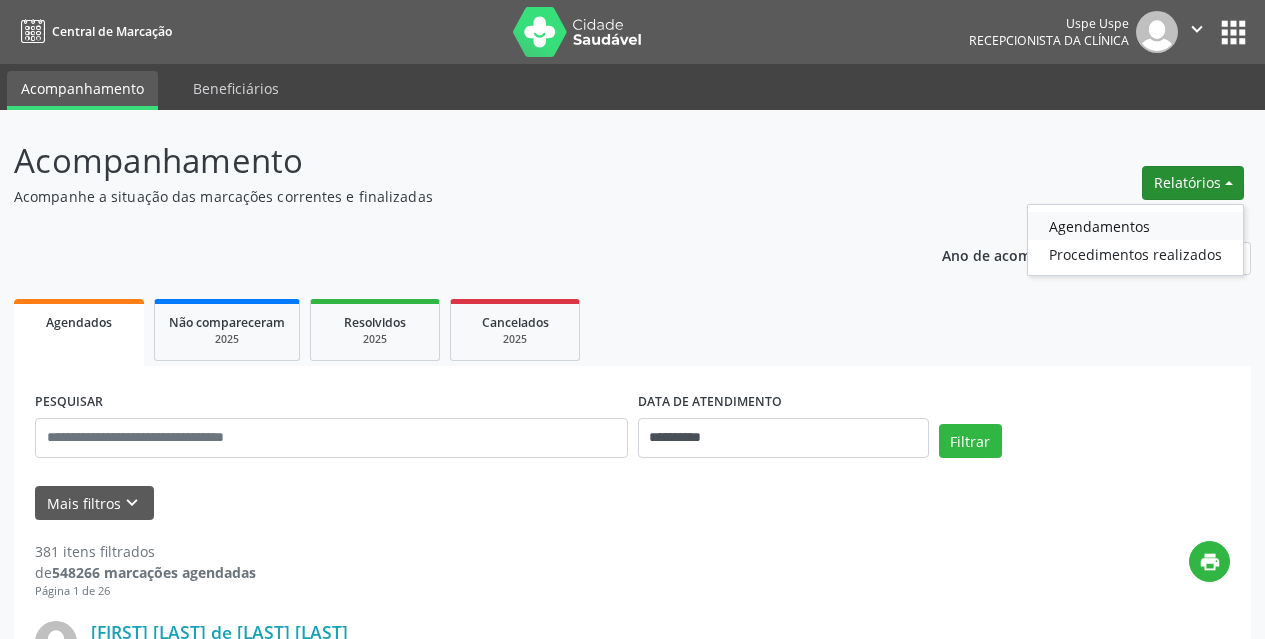click on "Agendamentos" at bounding box center [1135, 226] 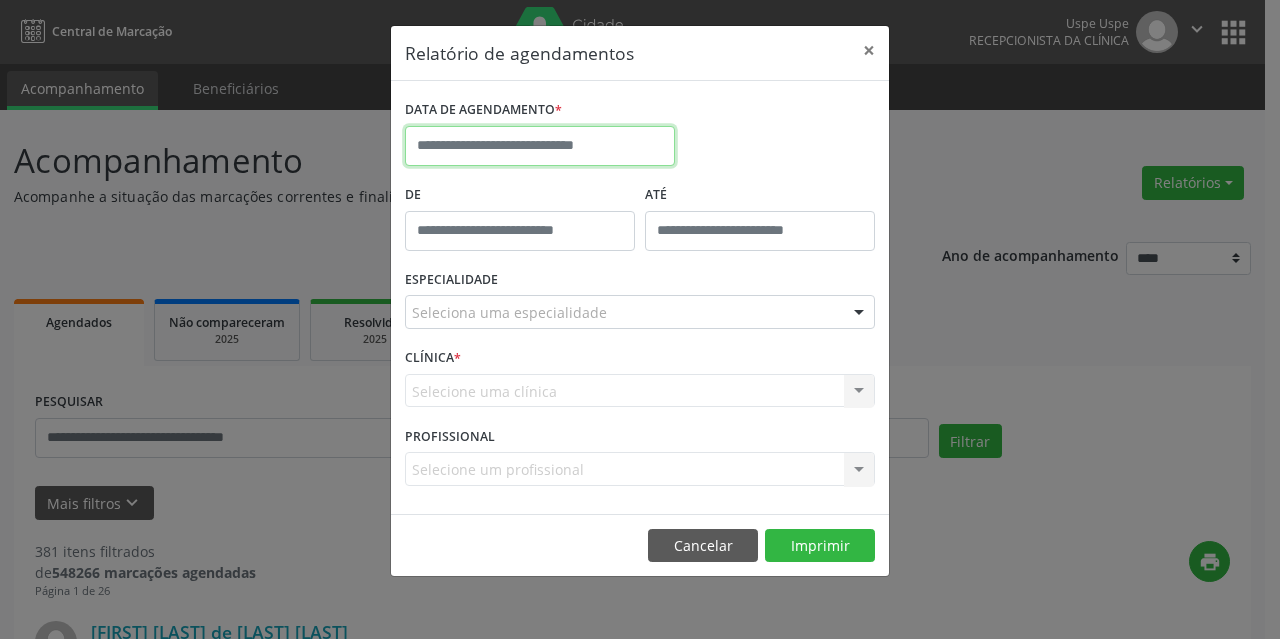 click at bounding box center [540, 146] 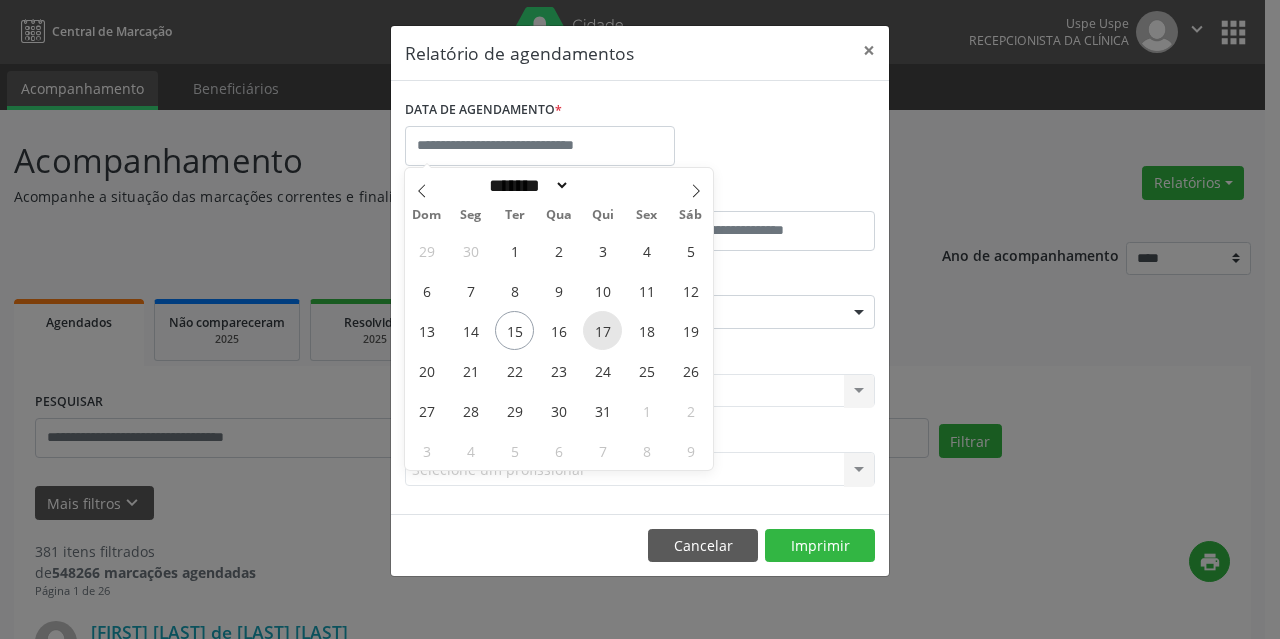 click on "17" at bounding box center (602, 330) 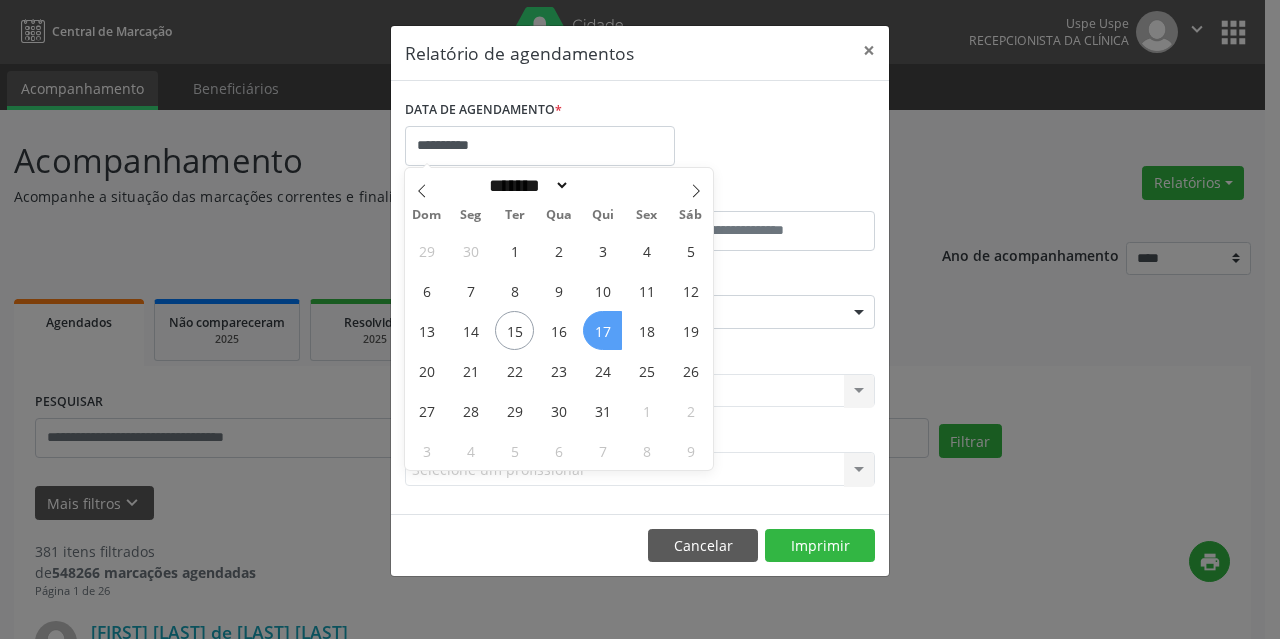 click on "17" at bounding box center (602, 330) 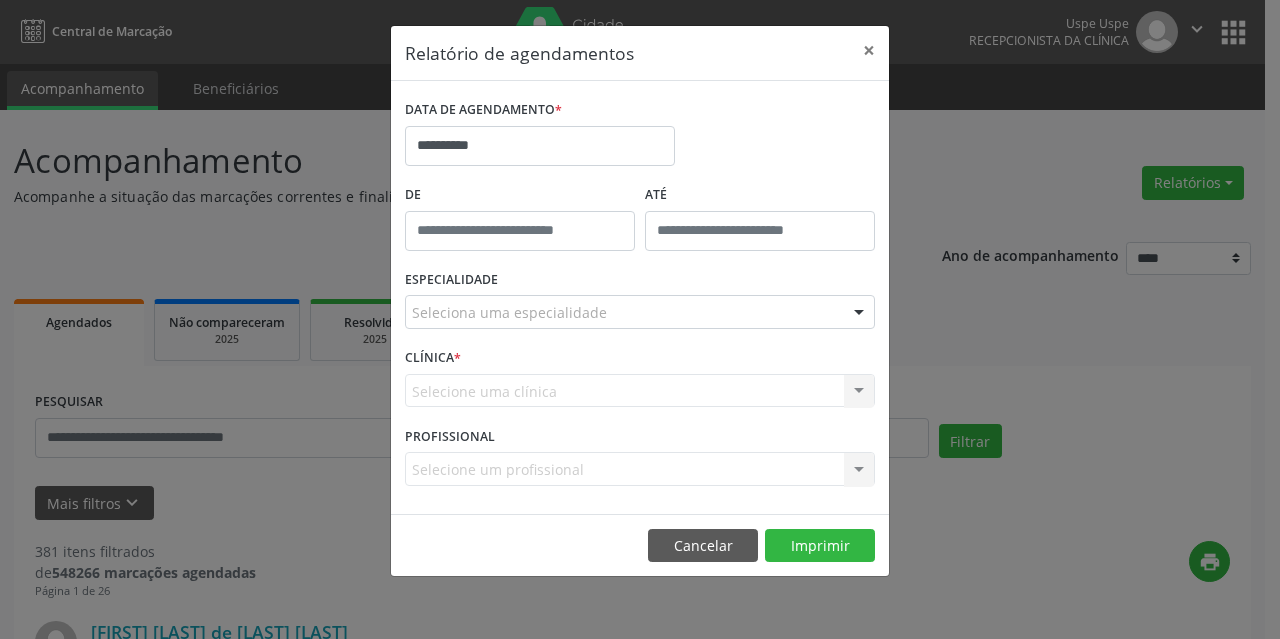click on "Seleciona uma especialidade" at bounding box center (640, 312) 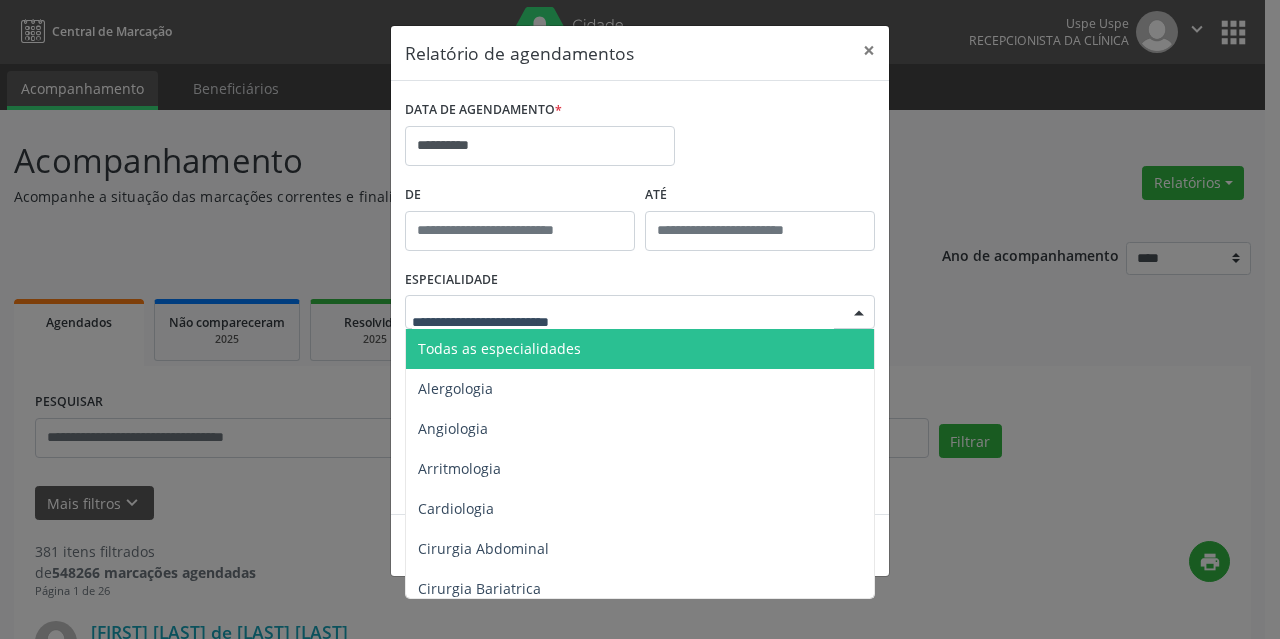 click on "Todas as especialidades" at bounding box center [499, 348] 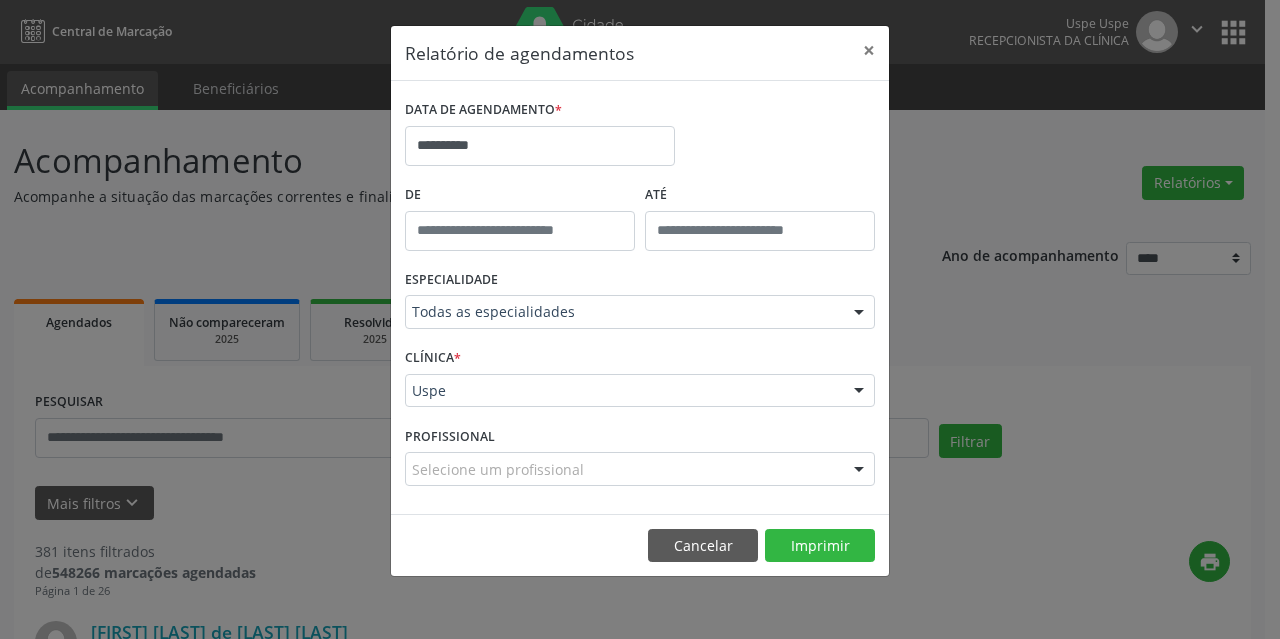 click on "ESPECIALIDADE
Todas as especialidades         Todas as especialidades   Alergologia   Angiologia   Arritmologia   Cardiologia   Cirurgia Abdominal   Cirurgia Bariatrica   Cirurgia Cabeça e Pescoço   Cirurgia Cardiaca   Cirurgia Geral   Cirurgia Ginecologica   Cirurgia Mastologia Oncologica   Cirurgia Pediatrica   Cirurgia Plastica   Cirurgia Toracica   Cirurgia geral oncológica   Cirurgia geral oncológica   Cirurgião Dermatológico   Clinica Geral   Clinica Medica   Consulta de Enfermagem - Hiperdia   Consulta de Enfermagem - Preventivo   Consulta de Enfermagem - Pré-Natal   Consulta de Enfermagem - Puericultura   Dermatologia   Endocinologia   Endocrino Diabetes   Endocrinologia   Fisioterapia   Fisioterapia Cirurgica   Fonoaudiologia   Gastro/Hepato   Gastroenterologia   Gastropediatria   Geriatria   Ginecologia   Gnecologia   Hebiatra   Hematologia   Hepatologia   Inf.Inf - Infectologista   Infectologia Pediátrica   Mastologia   Mastologia Oncologica     Medicina da Dor" at bounding box center [640, 304] 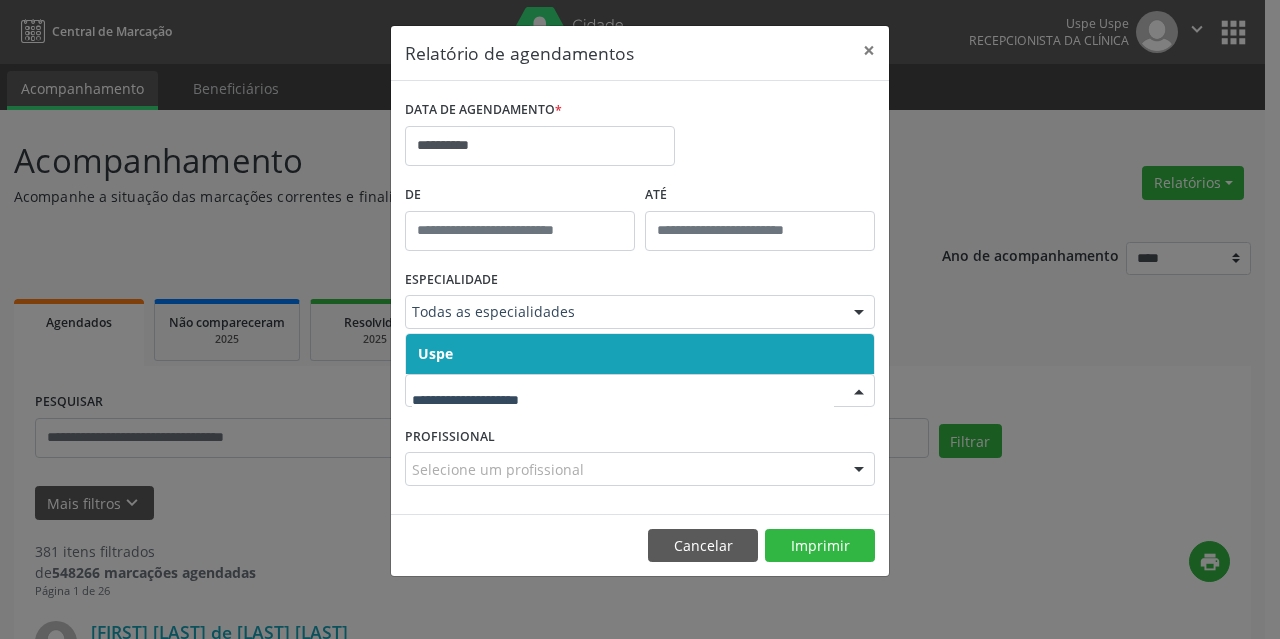 click on "Uspe" at bounding box center [640, 354] 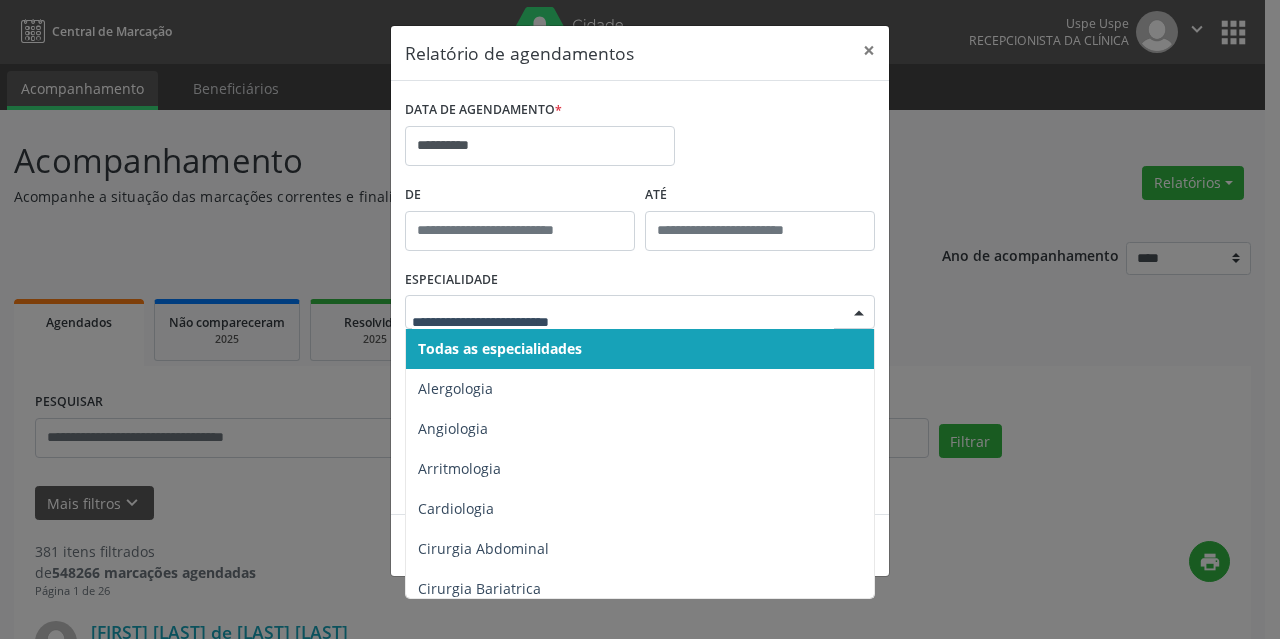 click on "Todas as especialidades" at bounding box center (500, 348) 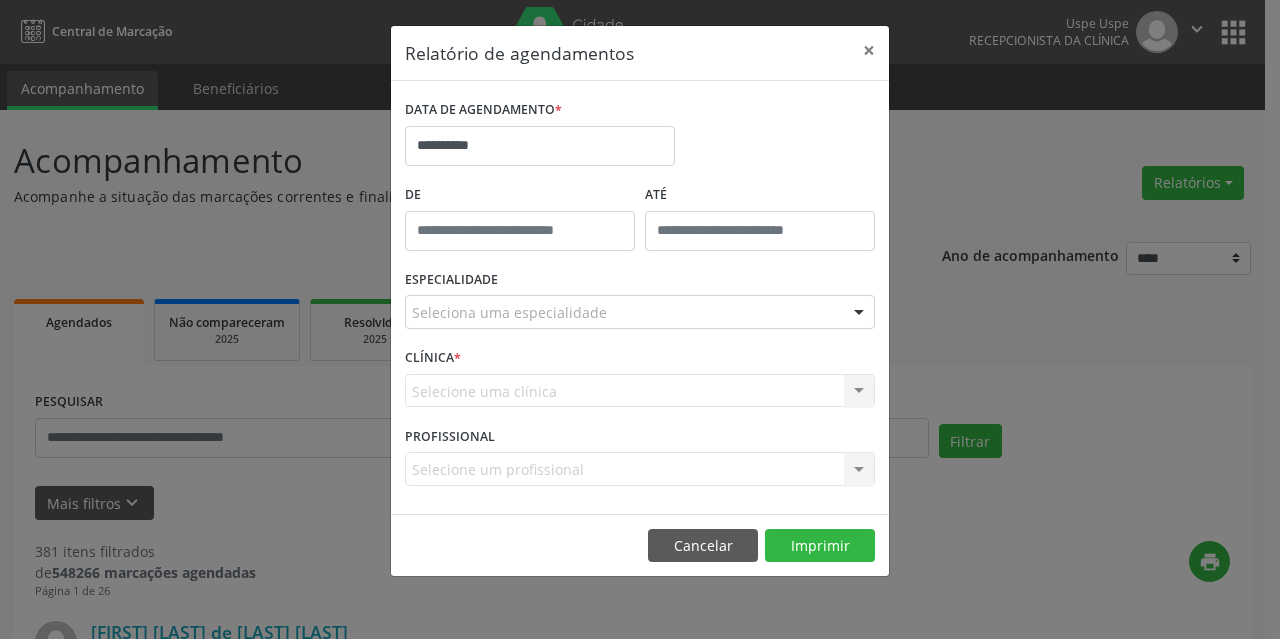 click on "Selecione uma clínica
Uspe
Nenhum resultado encontrado para: "   "
Não há nenhuma opção para ser exibida." at bounding box center [640, 391] 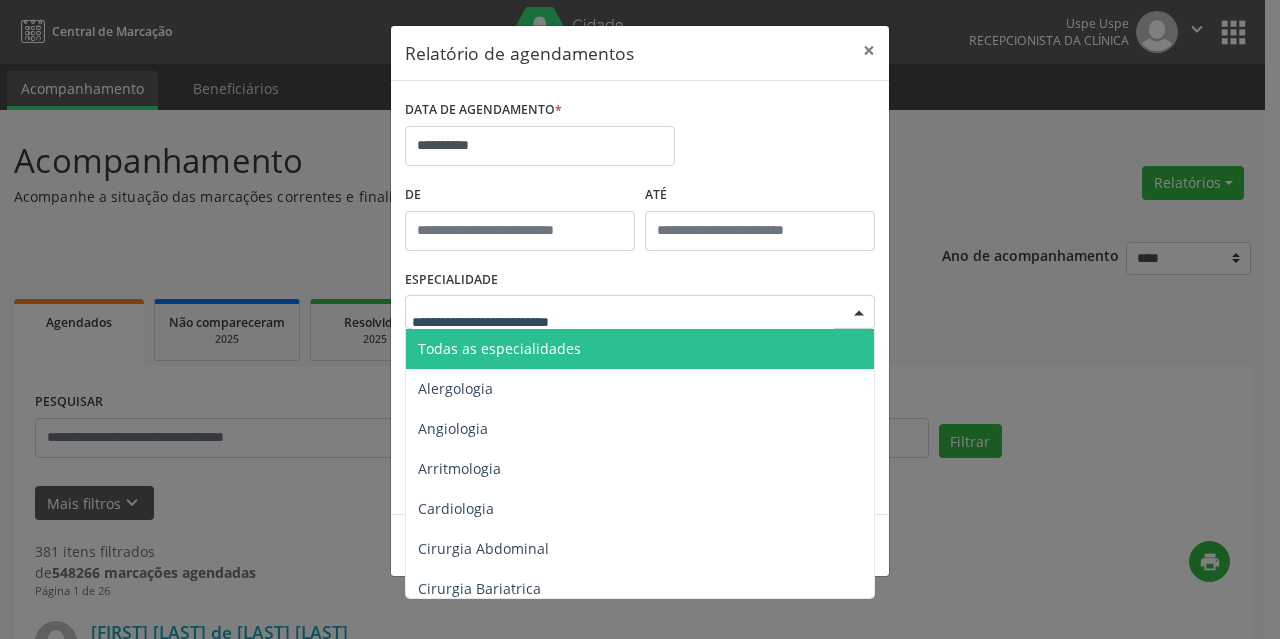 click on "Todas as especialidades" at bounding box center [499, 348] 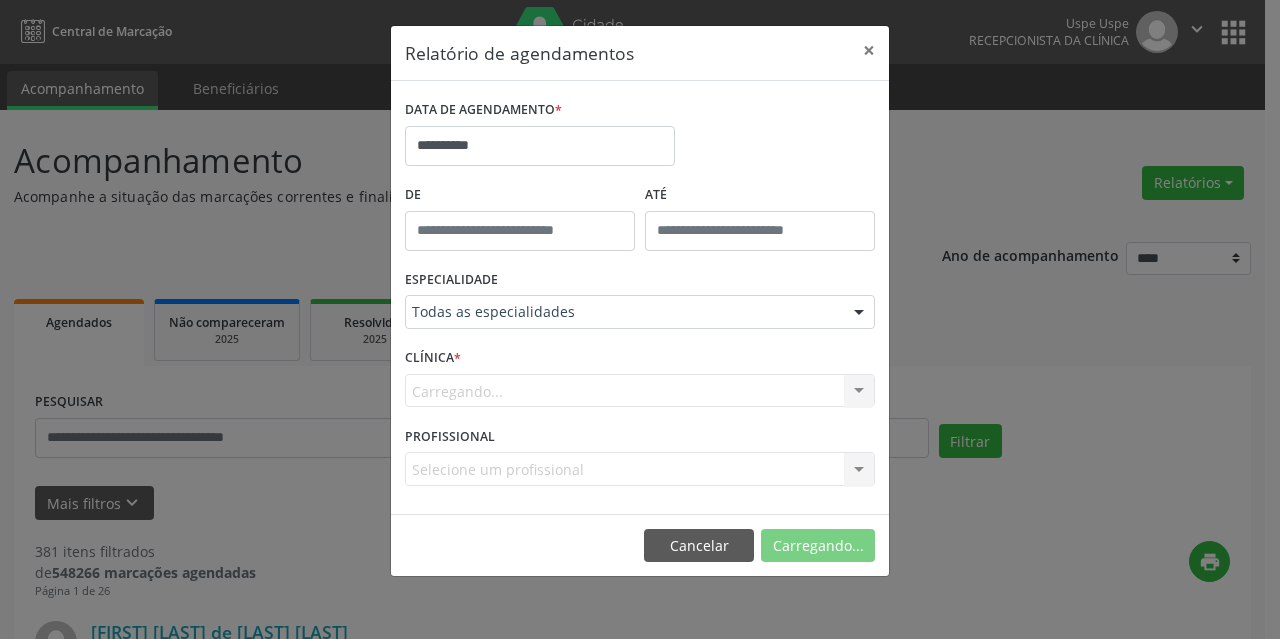 click on "Carregando...
Uspe
Nenhum resultado encontrado para: "   "
Não há nenhuma opção para ser exibida." at bounding box center (640, 391) 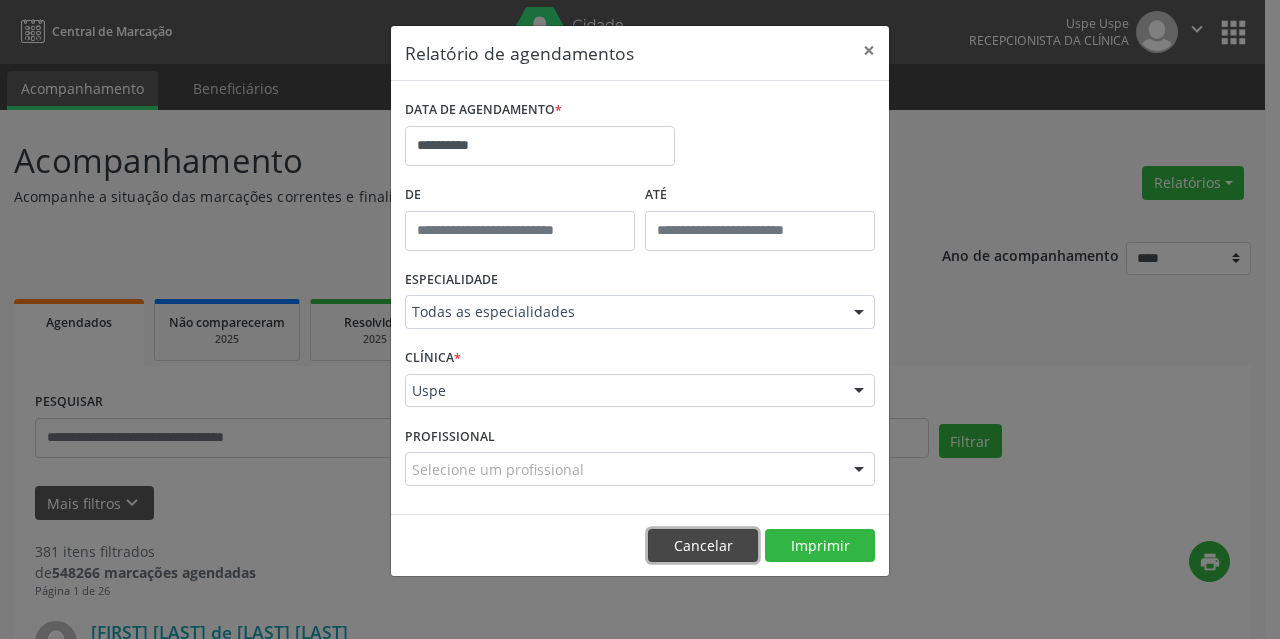 click on "Cancelar" at bounding box center (703, 546) 